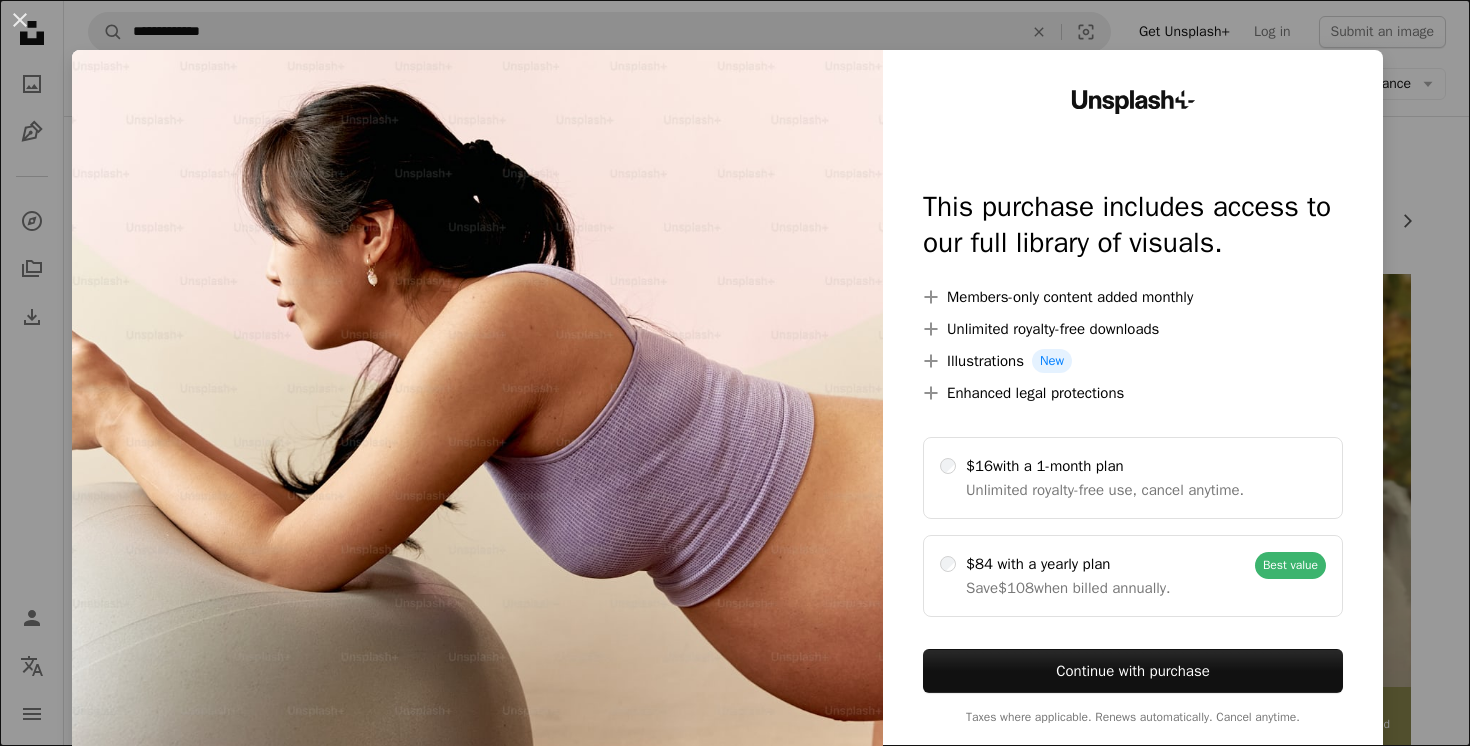 scroll, scrollTop: 2419, scrollLeft: 0, axis: vertical 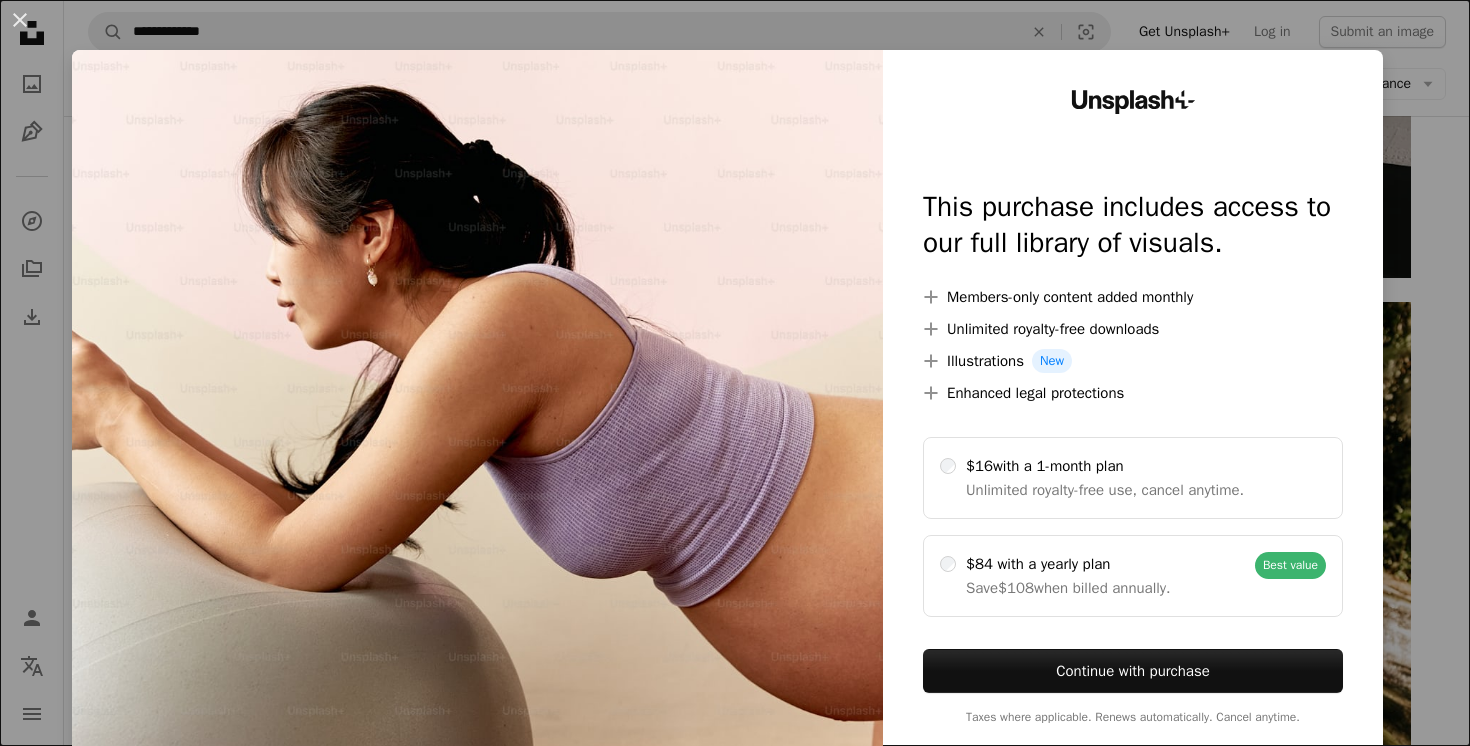 click on "An X shape Unsplash+ This purchase includes access to our full library of visuals. A plus sign Members-only content added monthly A plus sign Unlimited royalty-free downloads A plus sign Illustrations  New A plus sign Enhanced legal protections $16  with a 1-month plan Unlimited royalty-free use, cancel anytime. $84   with a yearly plan Save  $108  when billed annually. Best value Continue with purchase Taxes where applicable. Renews automatically. Cancel anytime." at bounding box center [735, 373] 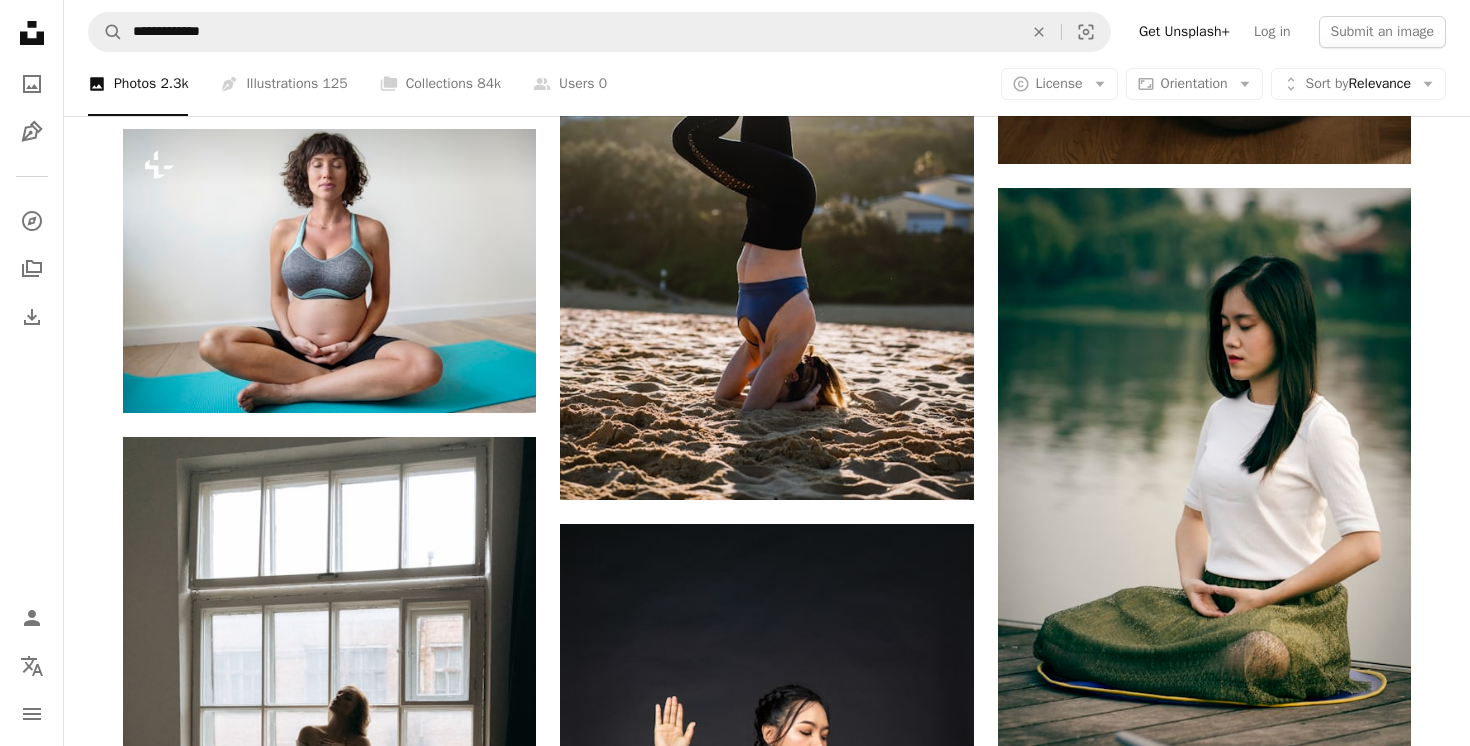 scroll, scrollTop: 3818, scrollLeft: 0, axis: vertical 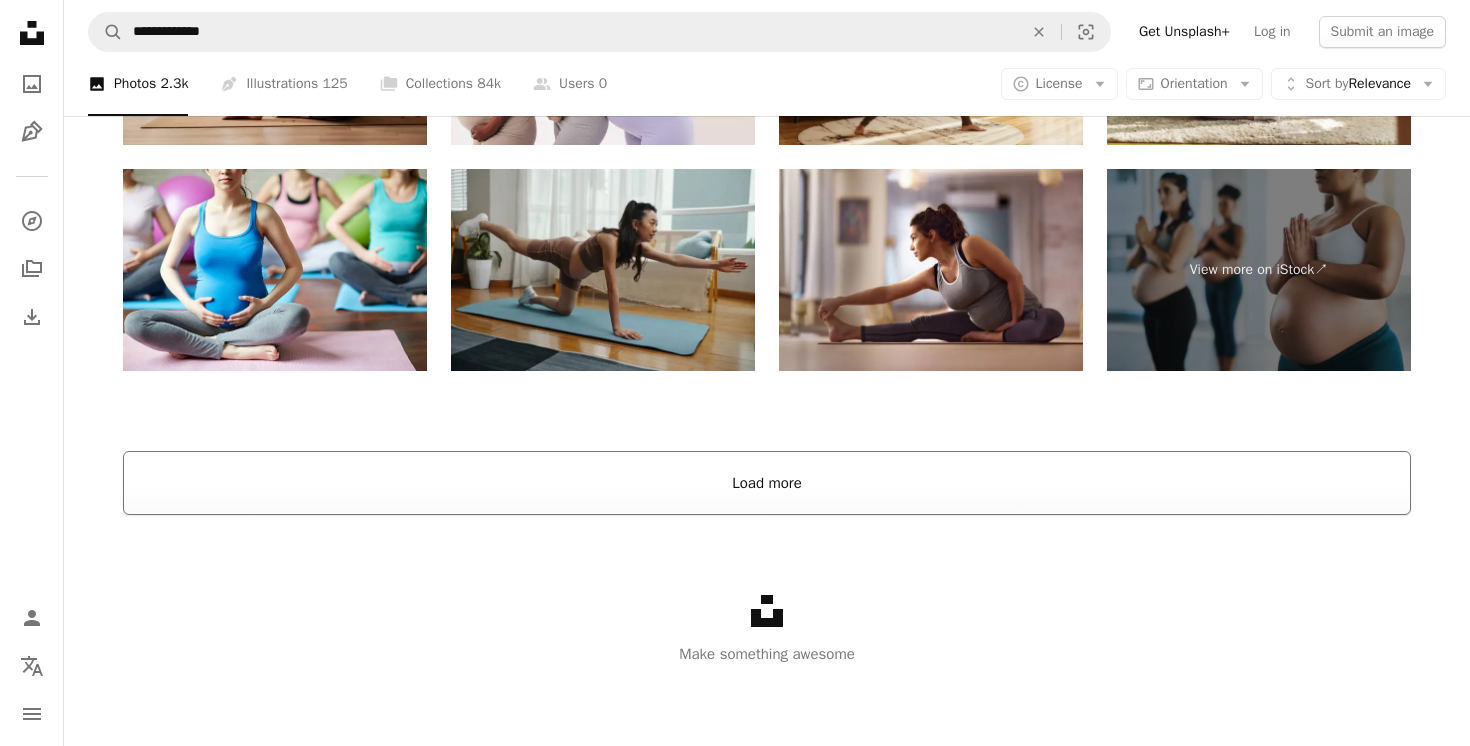click on "Load more" at bounding box center (767, 483) 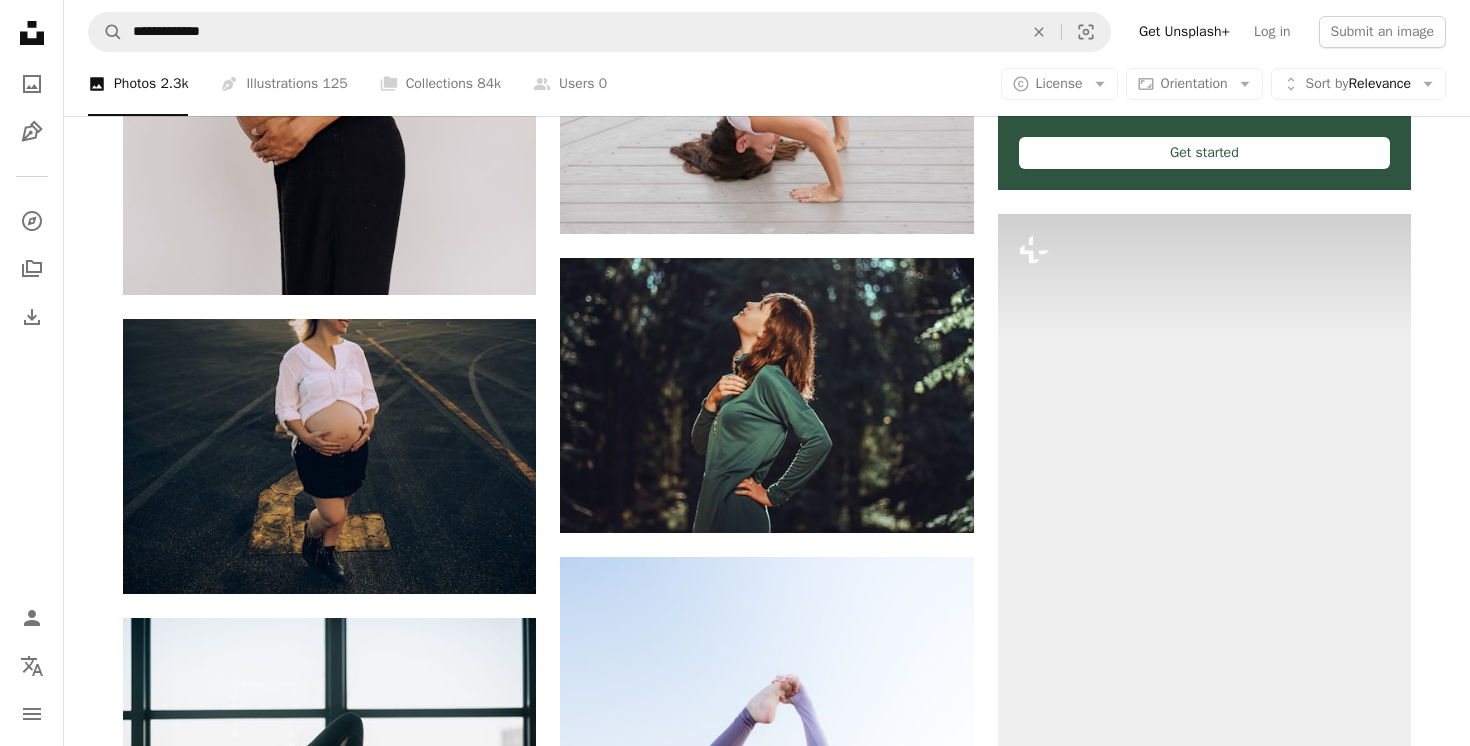 scroll, scrollTop: 10775, scrollLeft: 0, axis: vertical 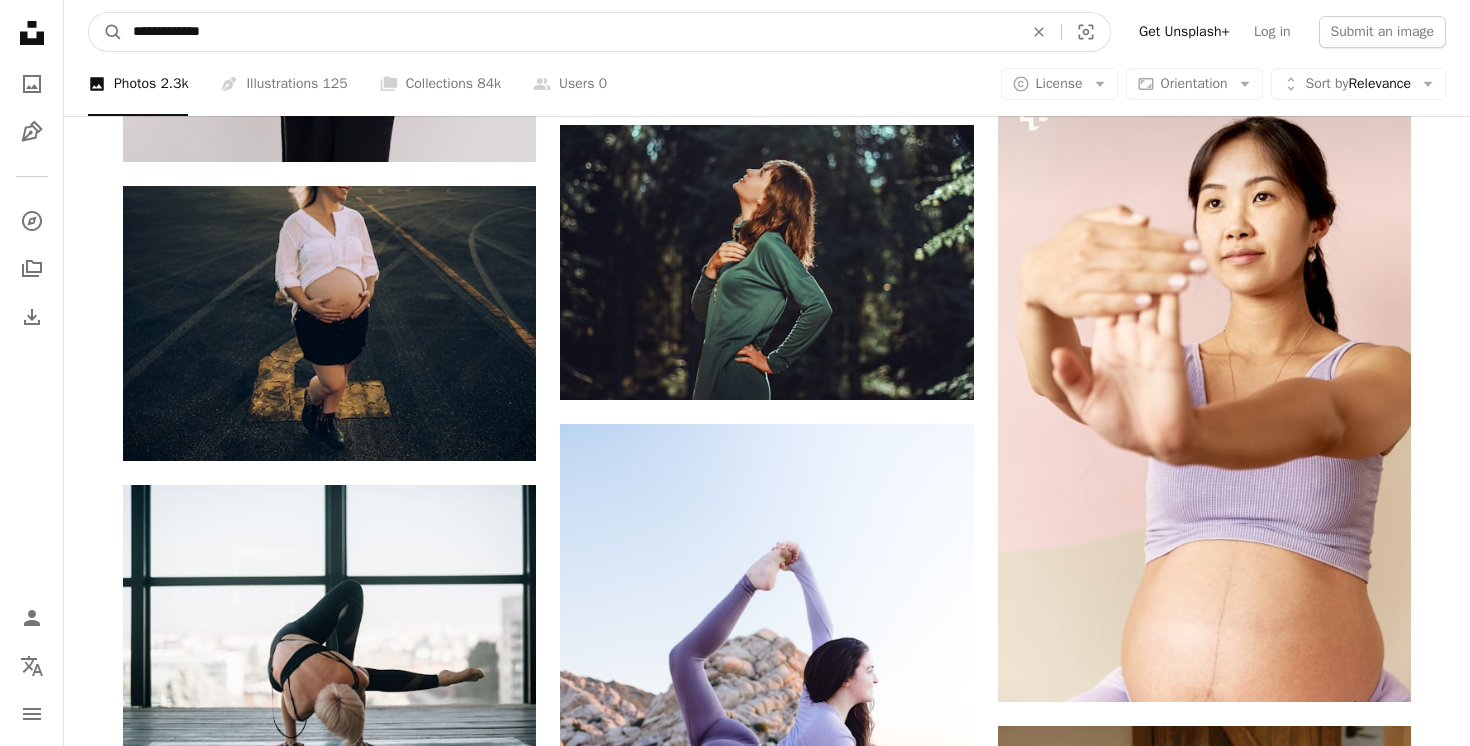 click on "**********" at bounding box center [570, 32] 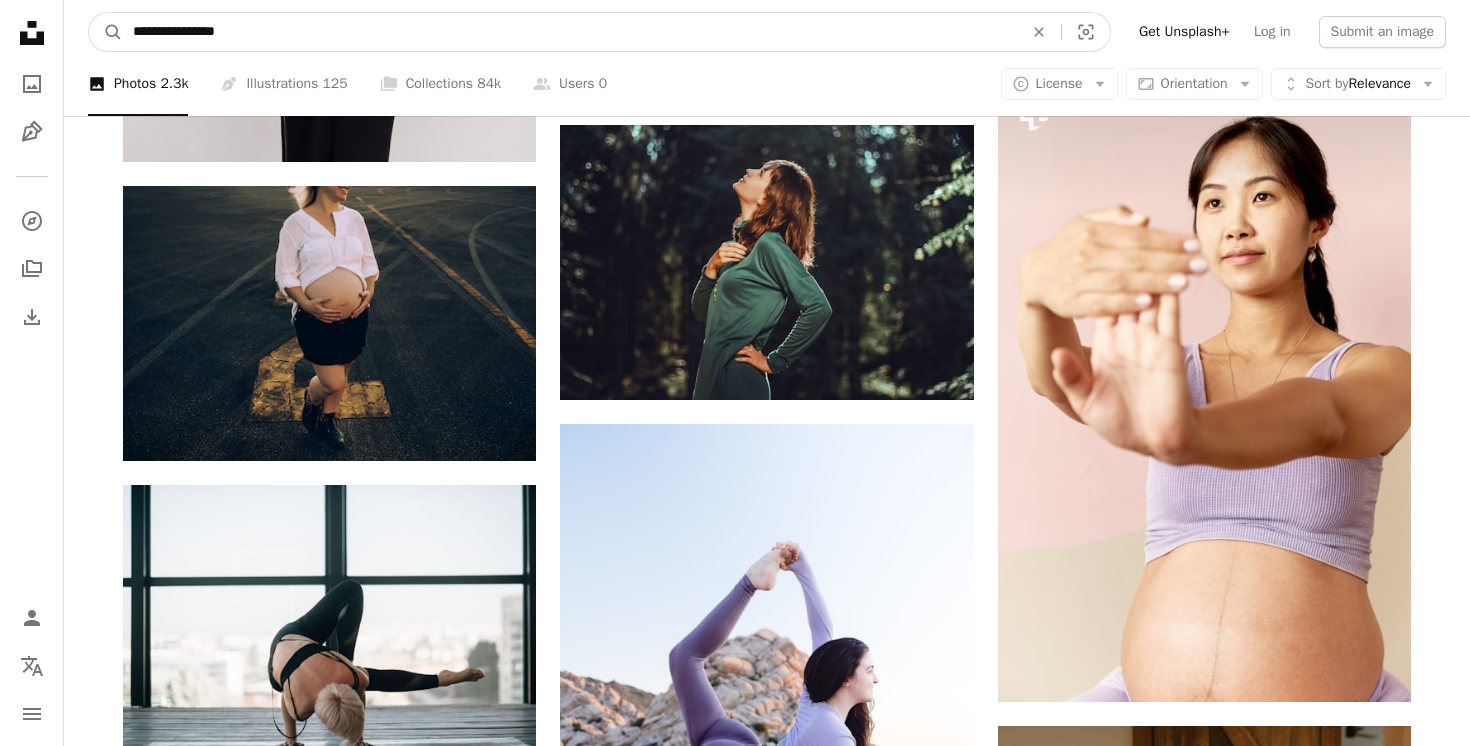 type on "**********" 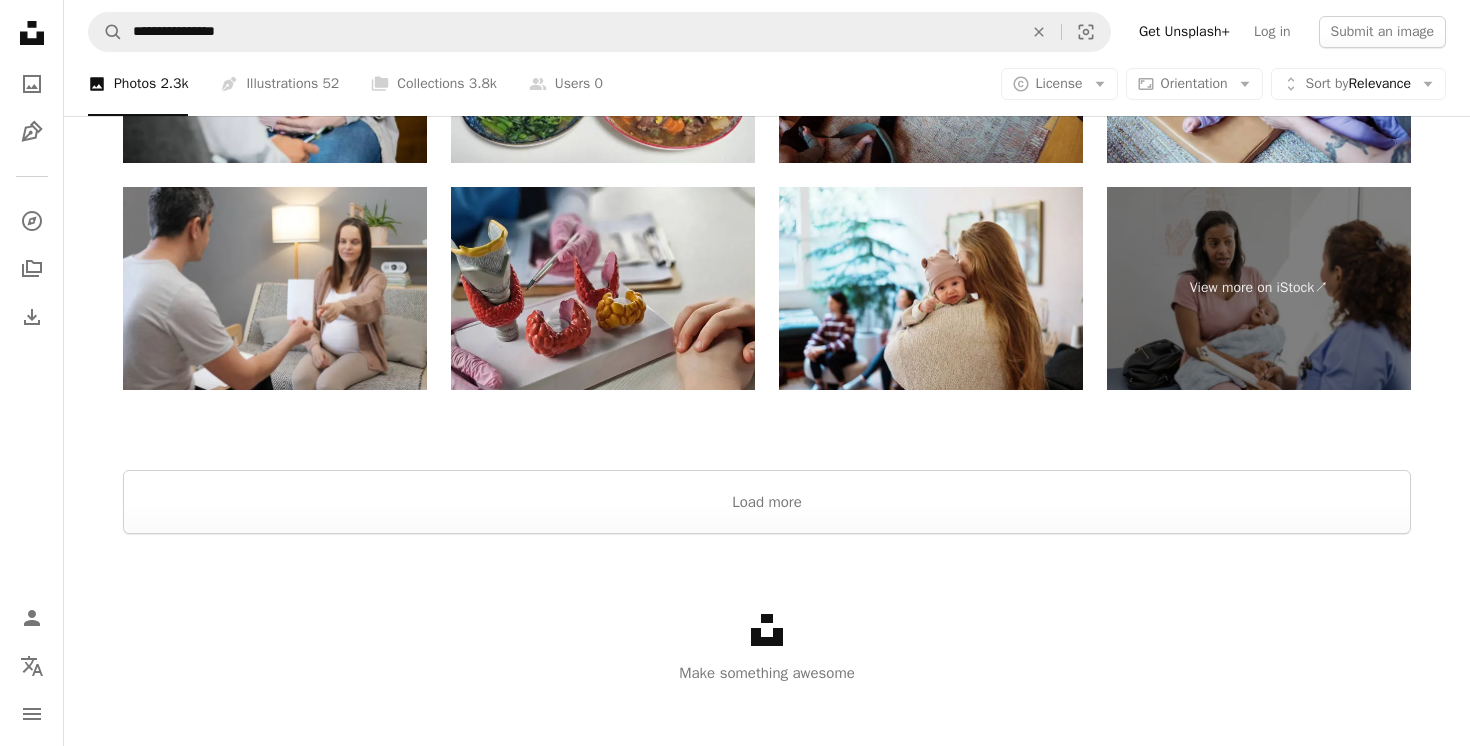 scroll, scrollTop: 4416, scrollLeft: 0, axis: vertical 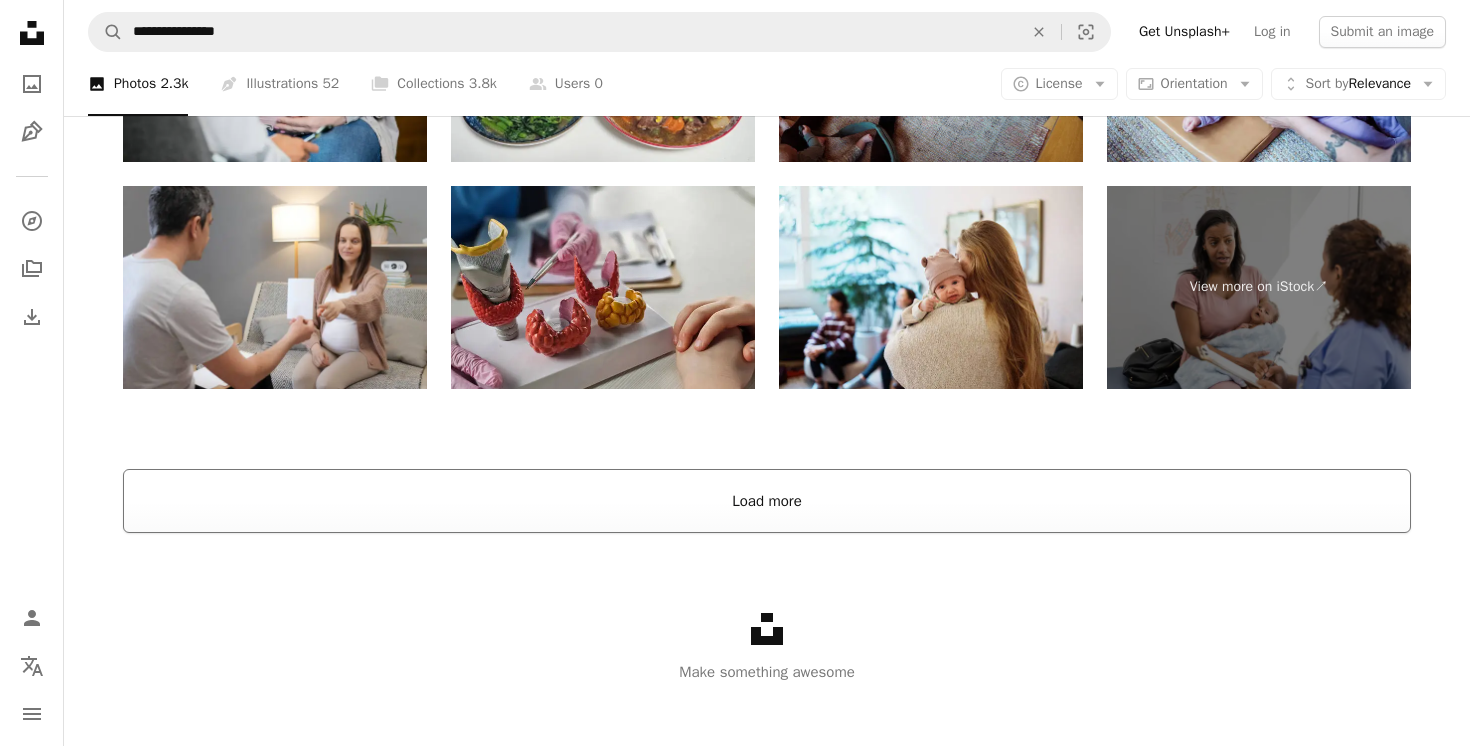 click on "Load more" at bounding box center [767, 501] 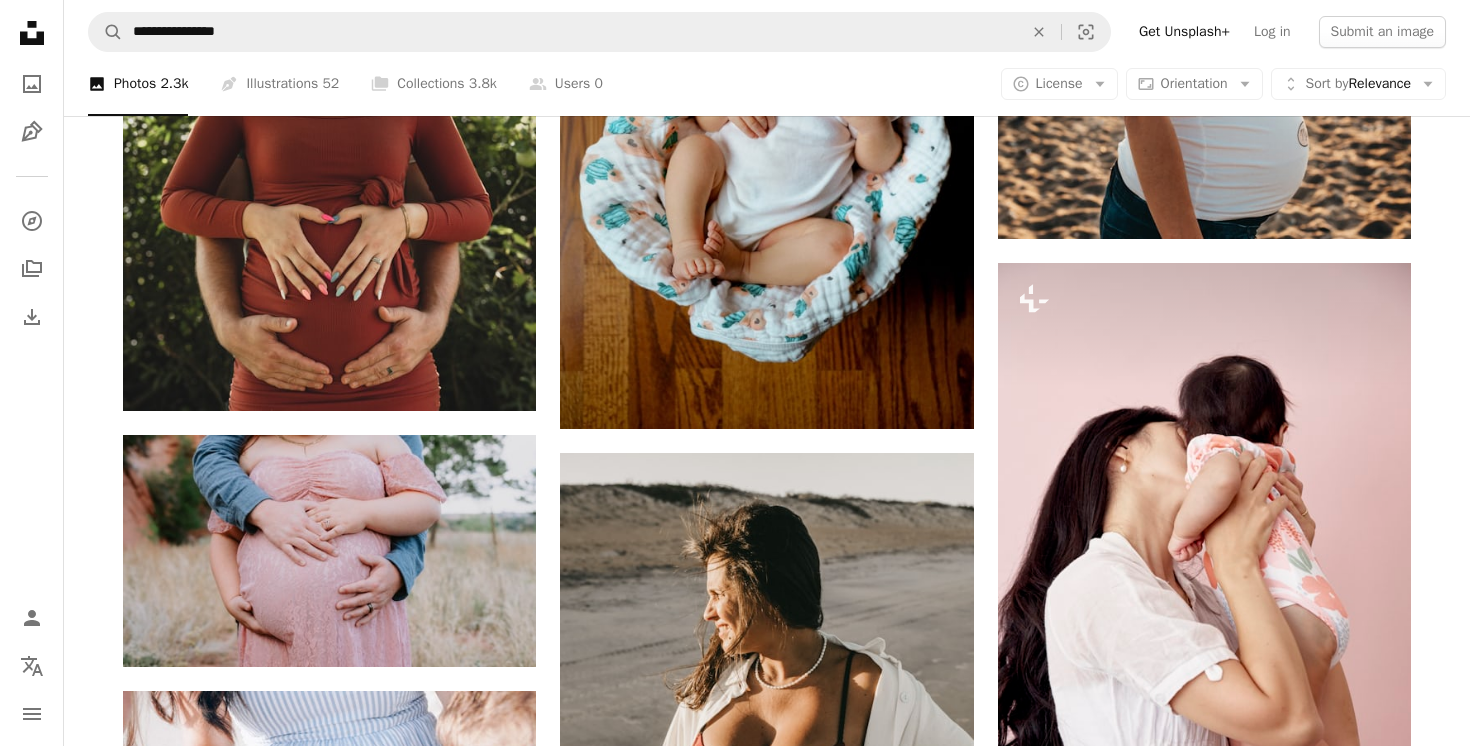 scroll, scrollTop: 6076, scrollLeft: 0, axis: vertical 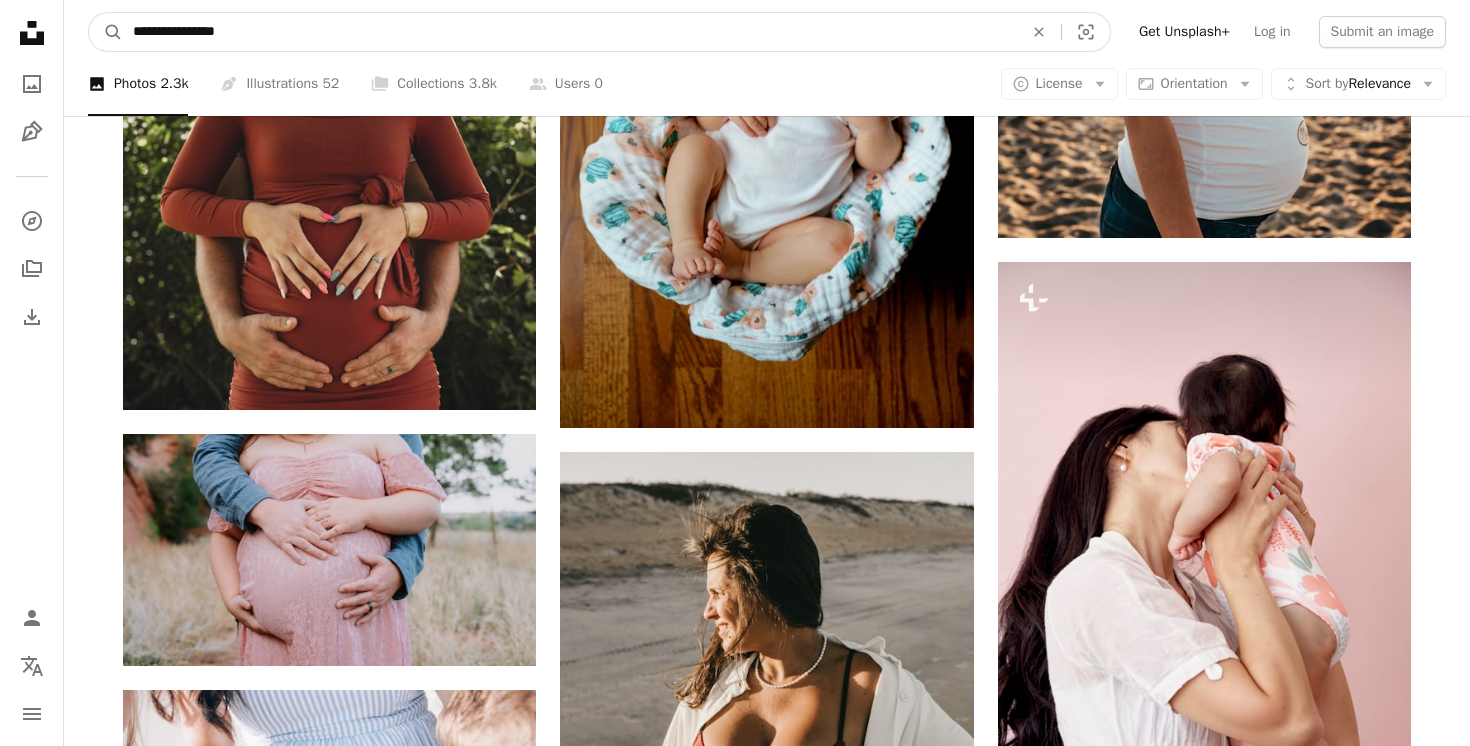 drag, startPoint x: 208, startPoint y: 34, endPoint x: 320, endPoint y: 29, distance: 112.11155 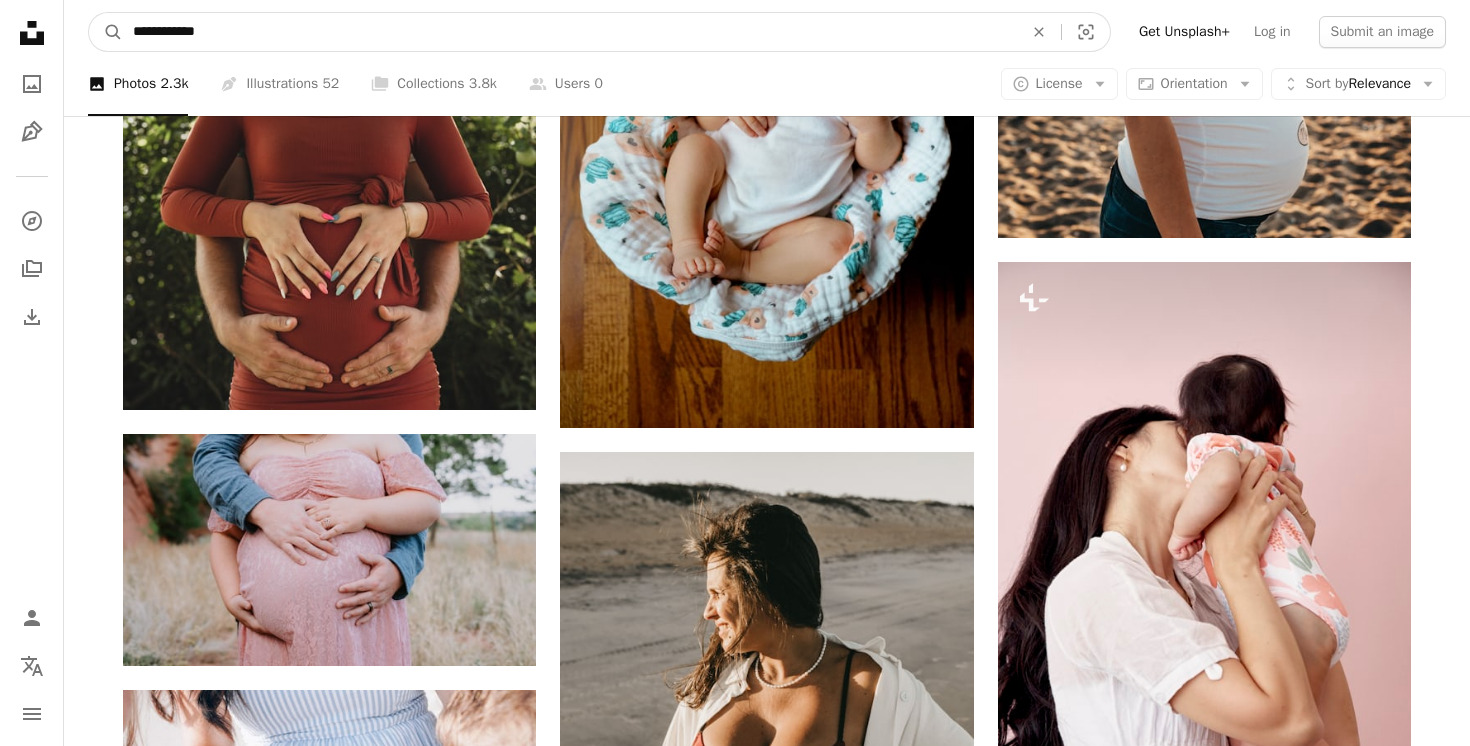 type on "**********" 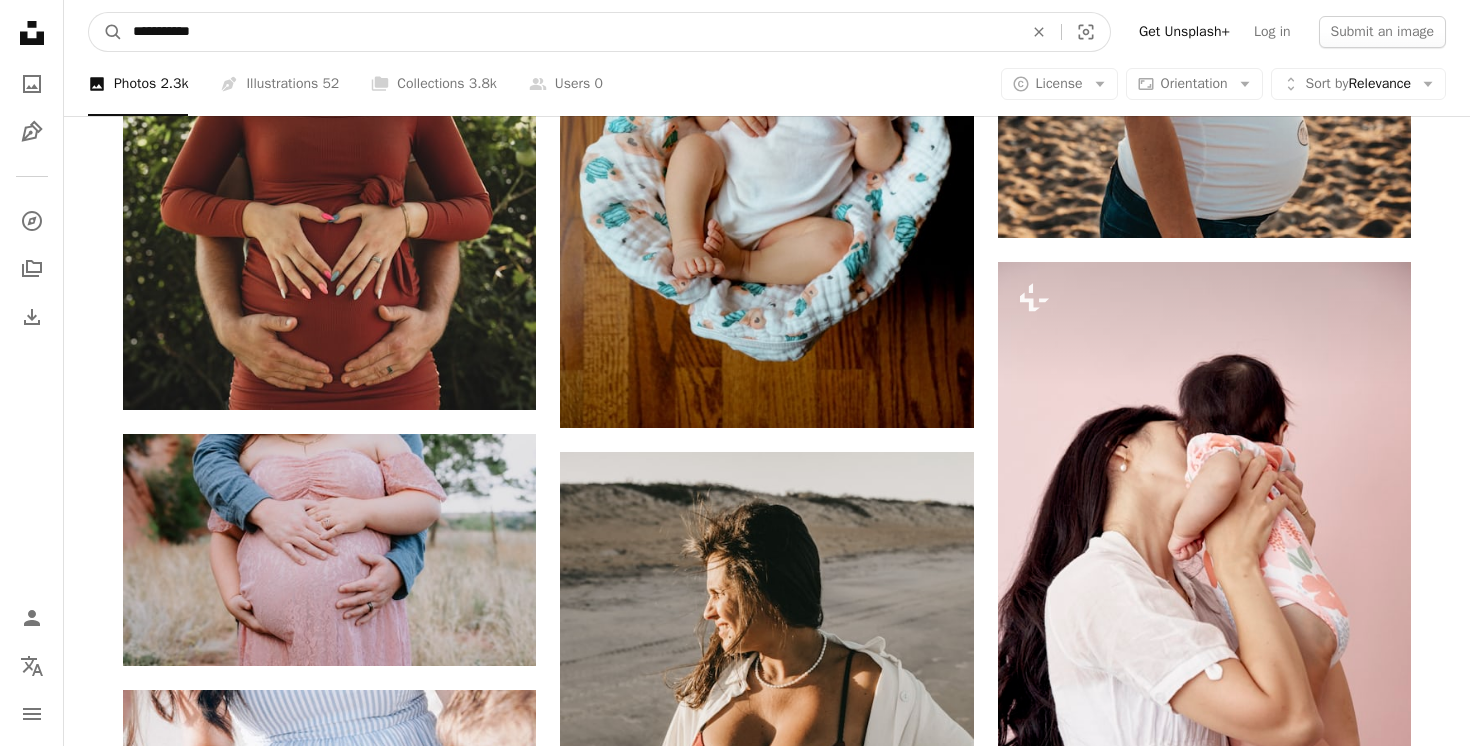 click on "A magnifying glass" at bounding box center [106, 32] 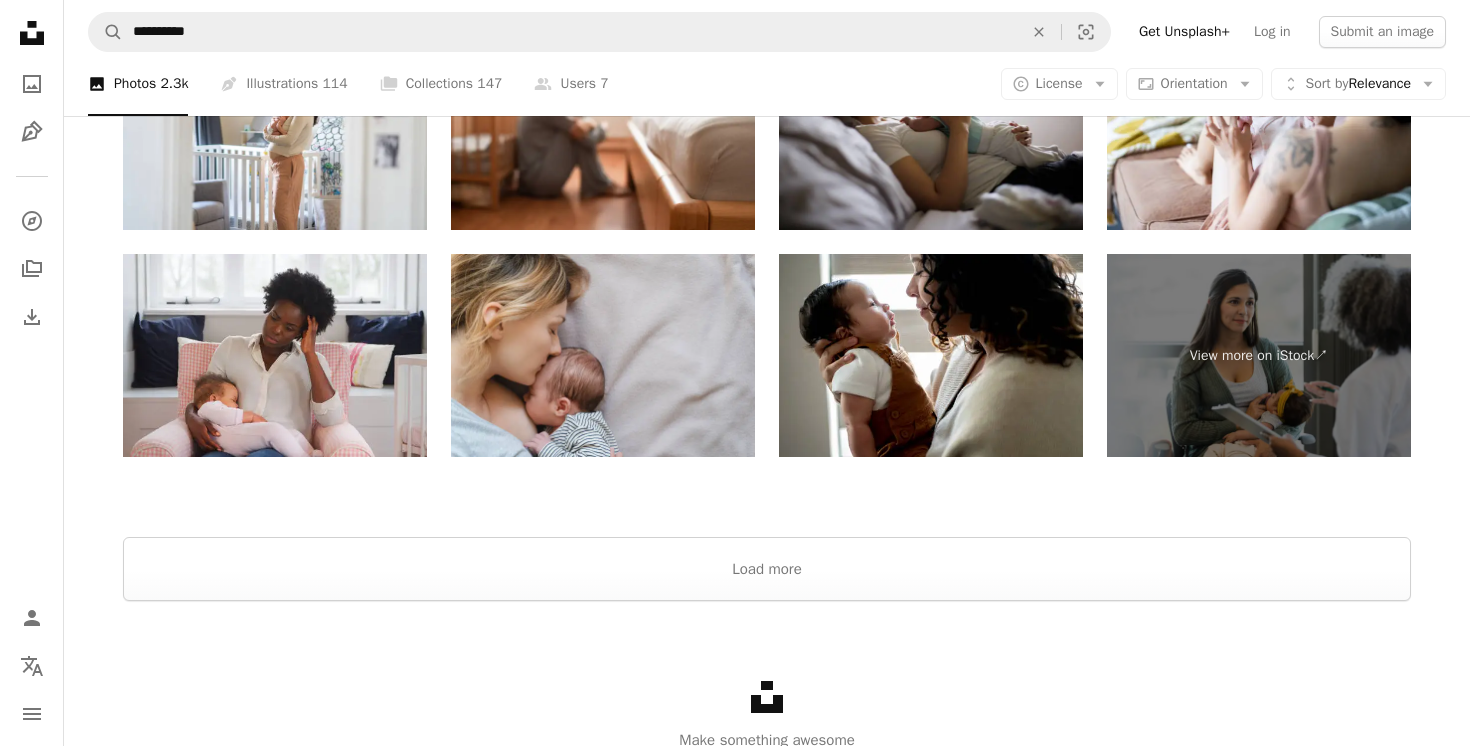 scroll, scrollTop: 3510, scrollLeft: 0, axis: vertical 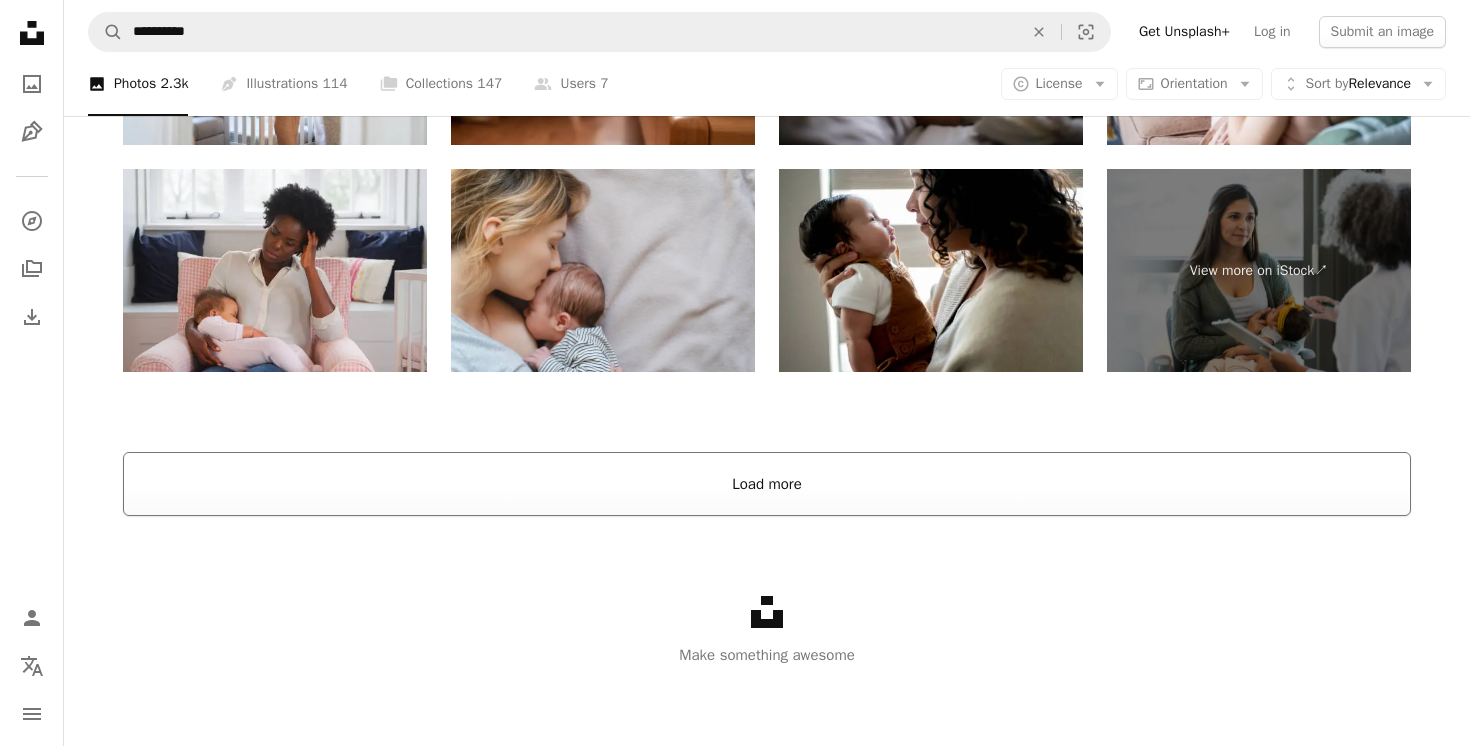click on "Load more" at bounding box center (767, 484) 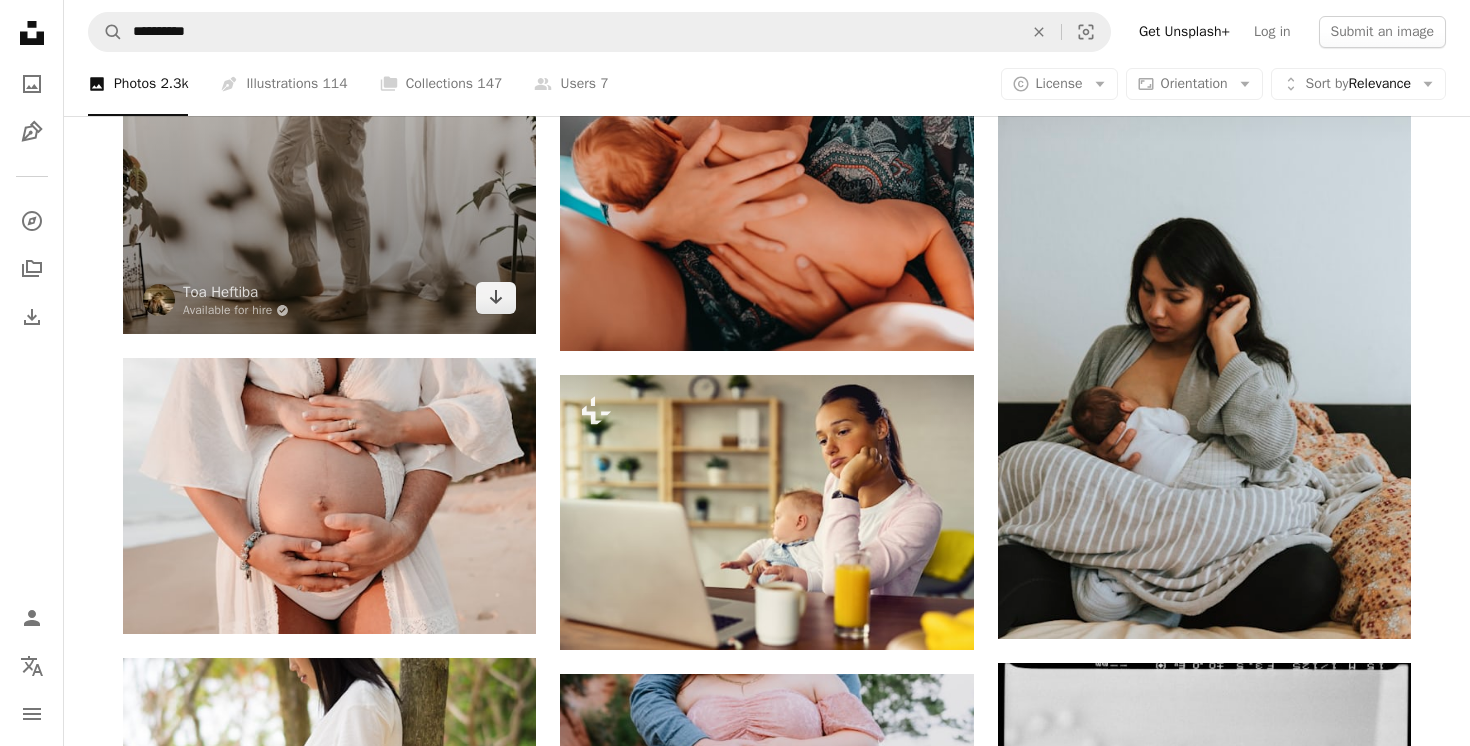 scroll, scrollTop: 3382, scrollLeft: 0, axis: vertical 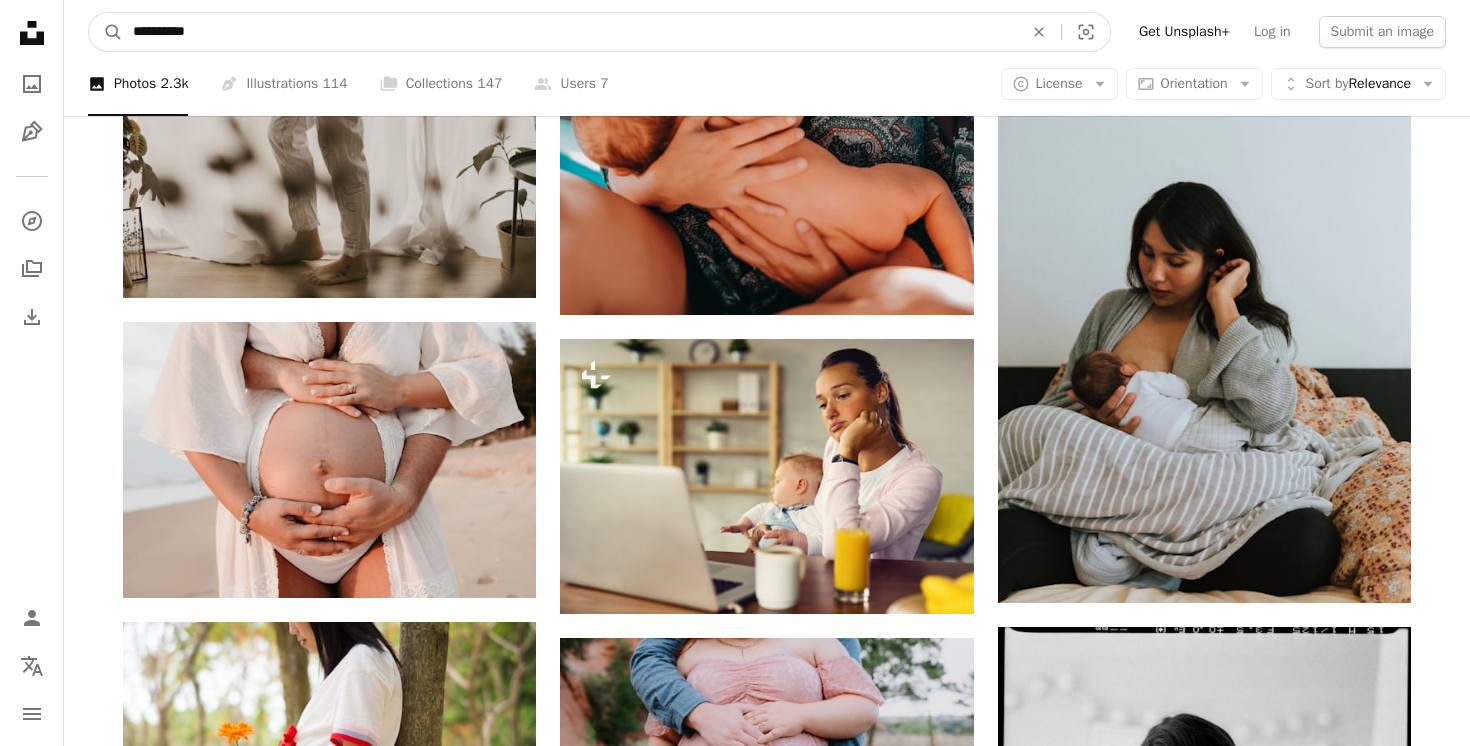 click on "**********" at bounding box center (570, 32) 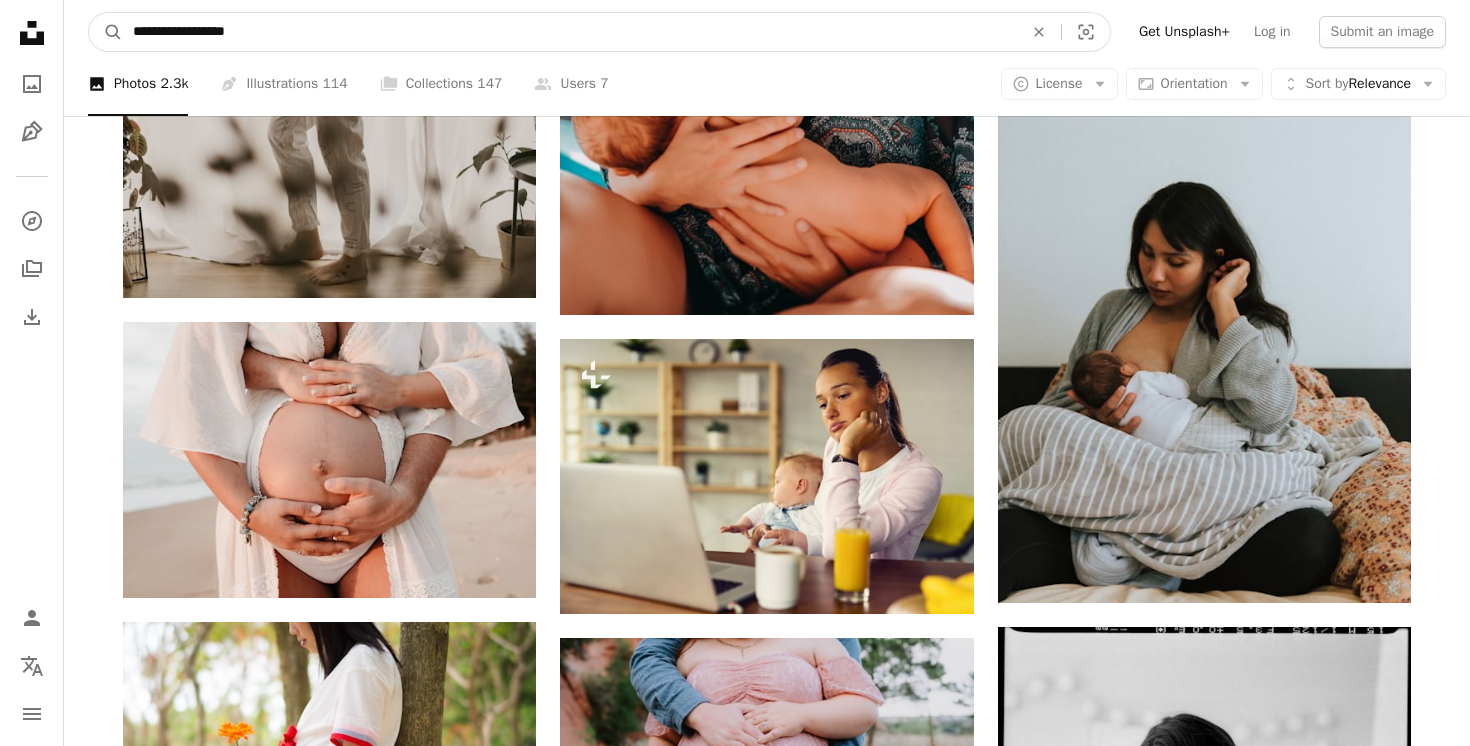 type on "**********" 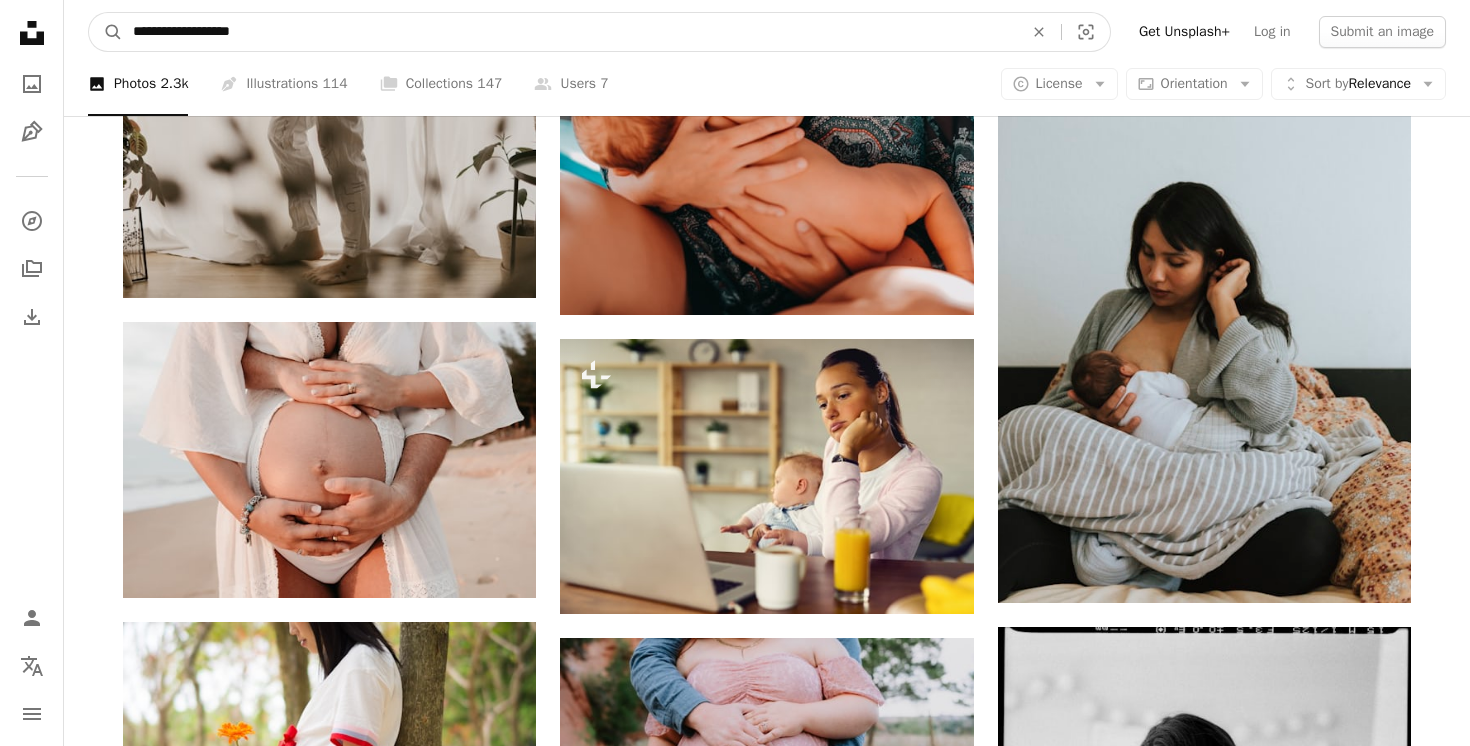 click on "A magnifying glass" at bounding box center (106, 32) 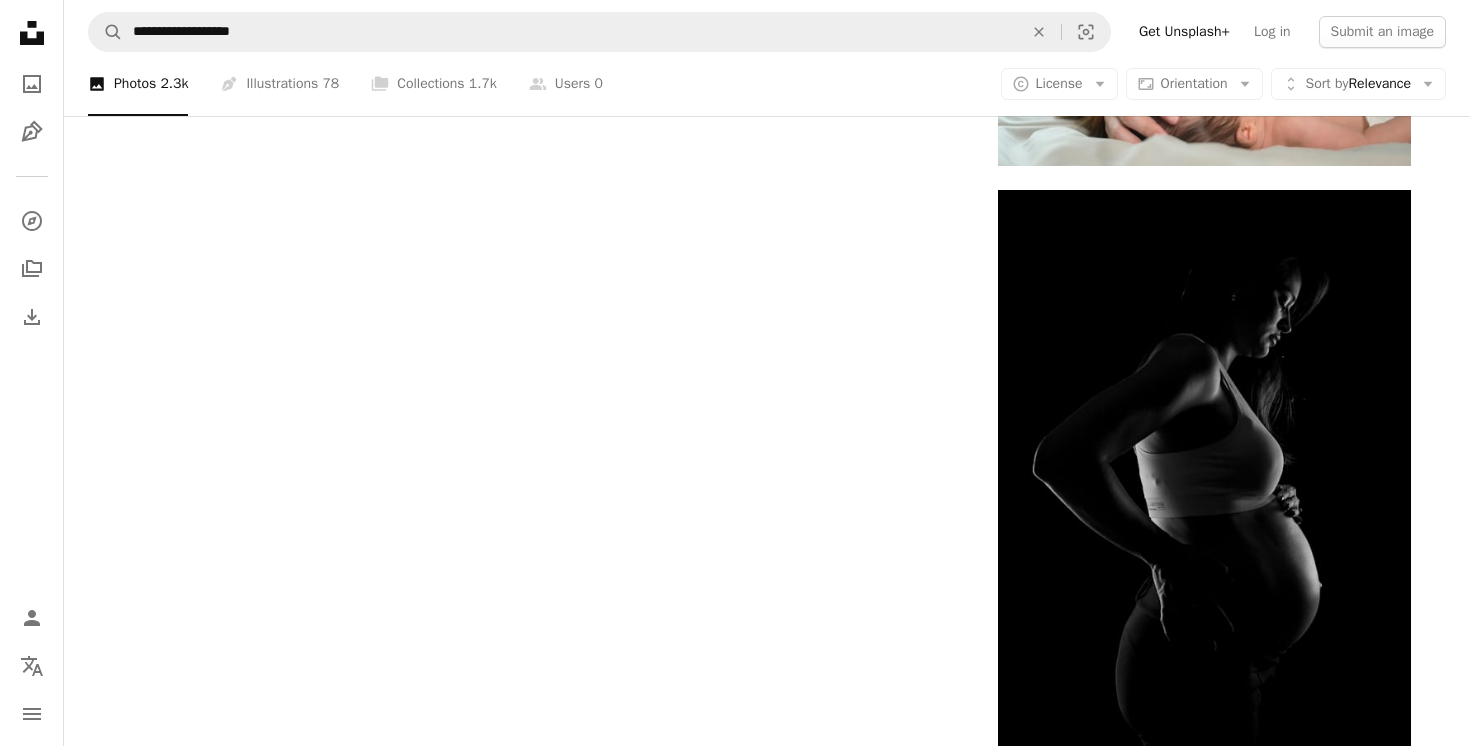 scroll, scrollTop: 3015, scrollLeft: 0, axis: vertical 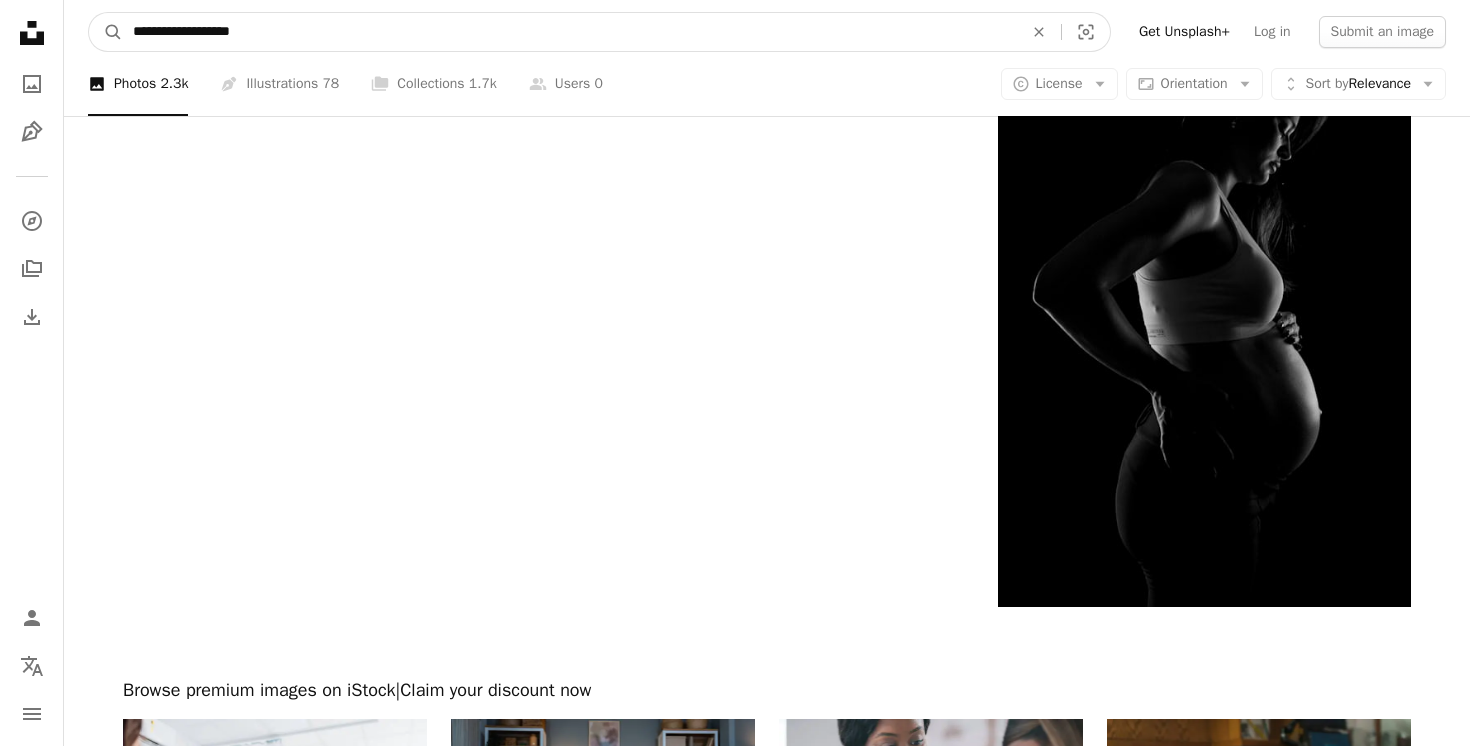 drag, startPoint x: 214, startPoint y: 30, endPoint x: 346, endPoint y: 11, distance: 133.36041 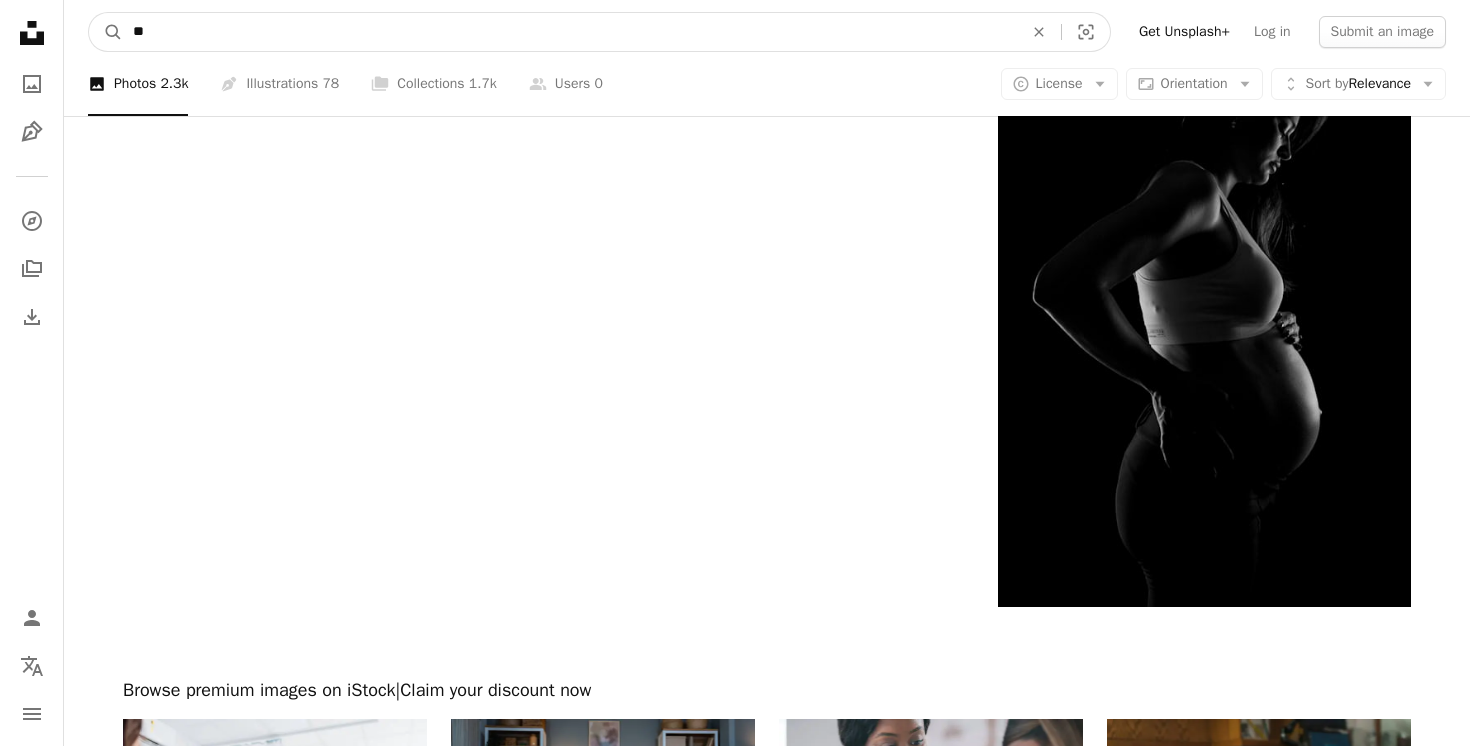 type on "*" 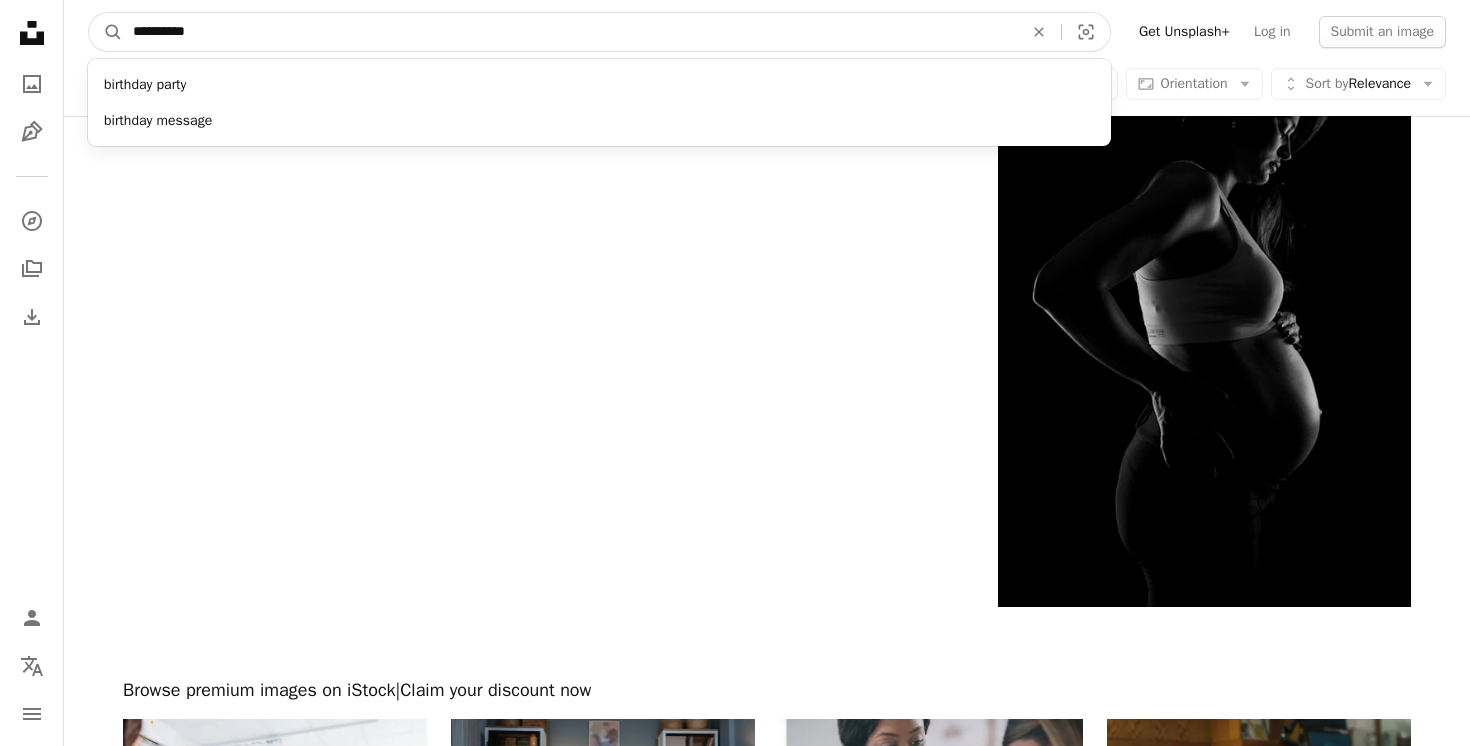 type on "**********" 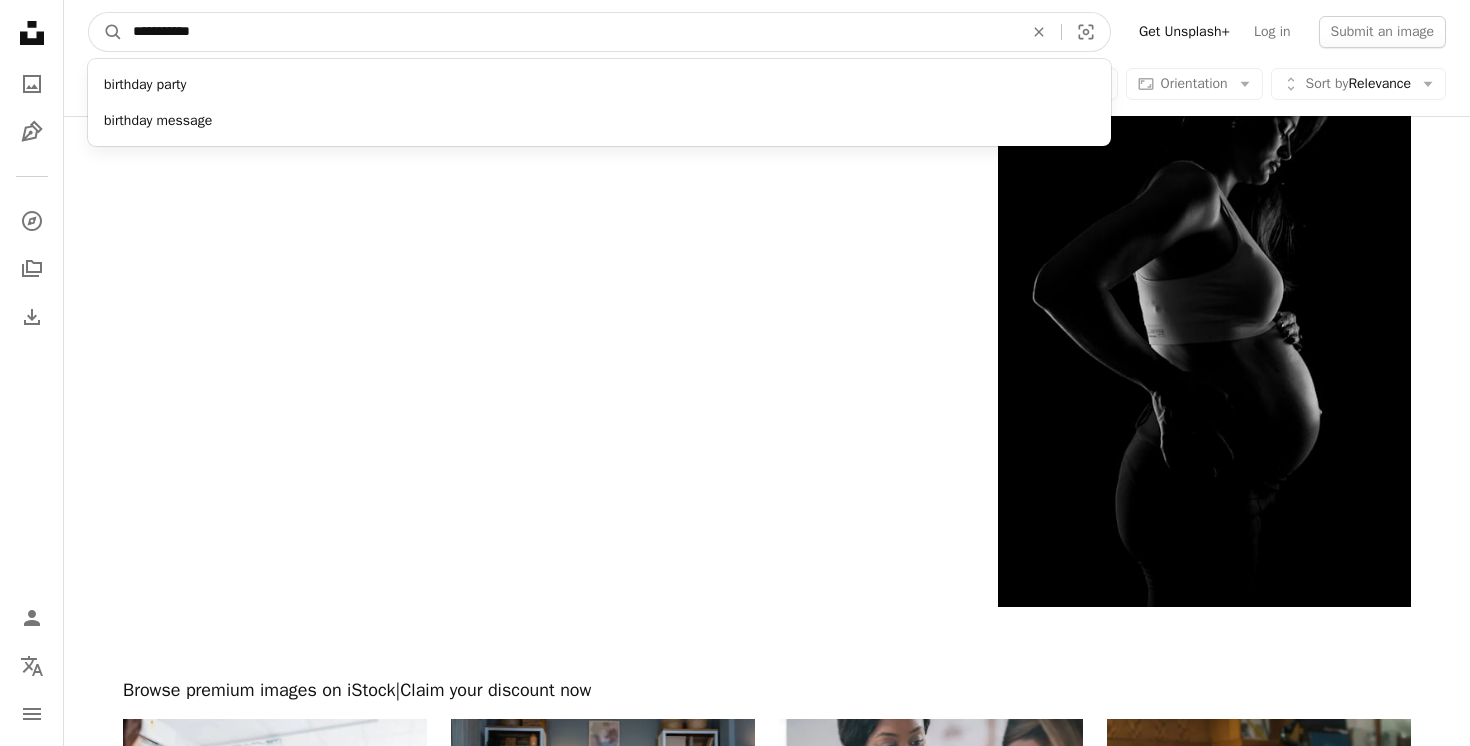 click on "A magnifying glass" at bounding box center [106, 32] 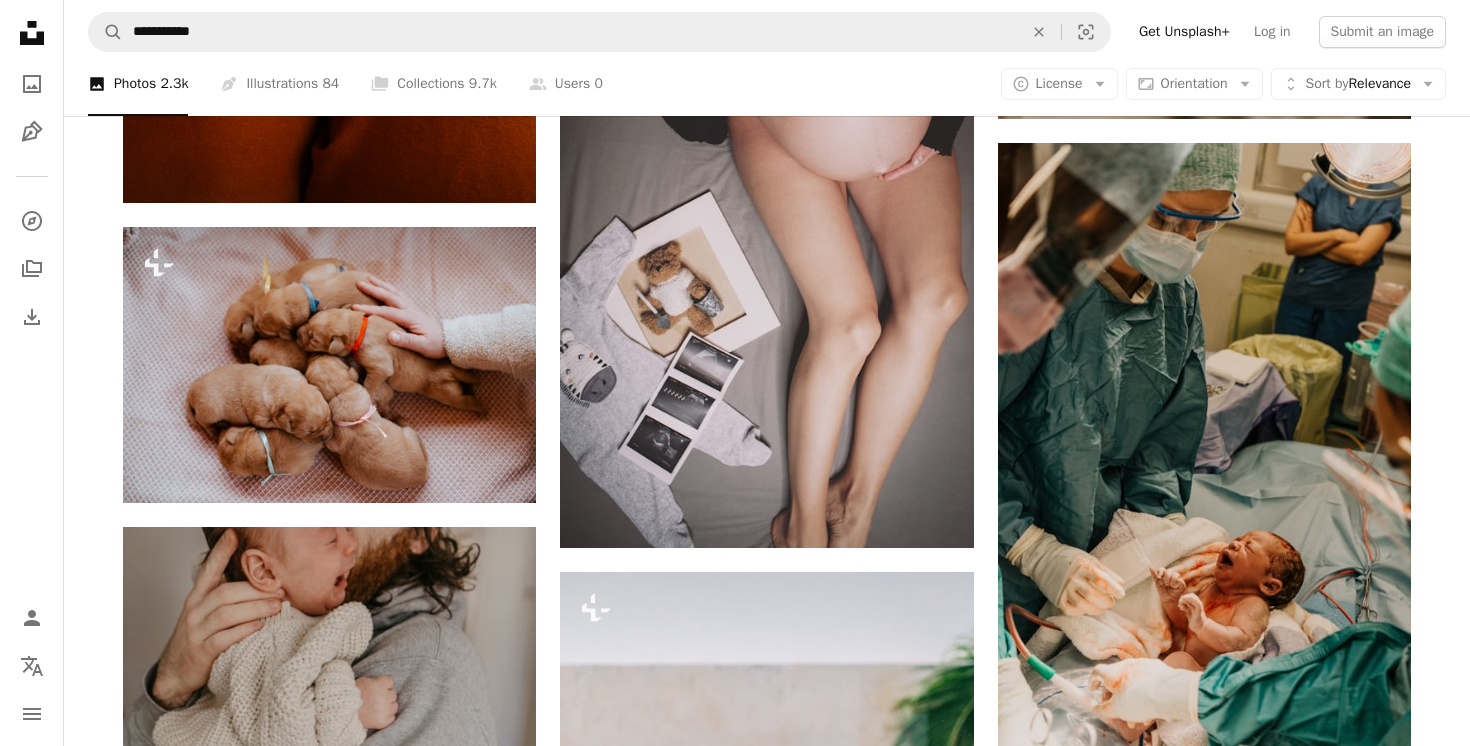 scroll, scrollTop: 1937, scrollLeft: 0, axis: vertical 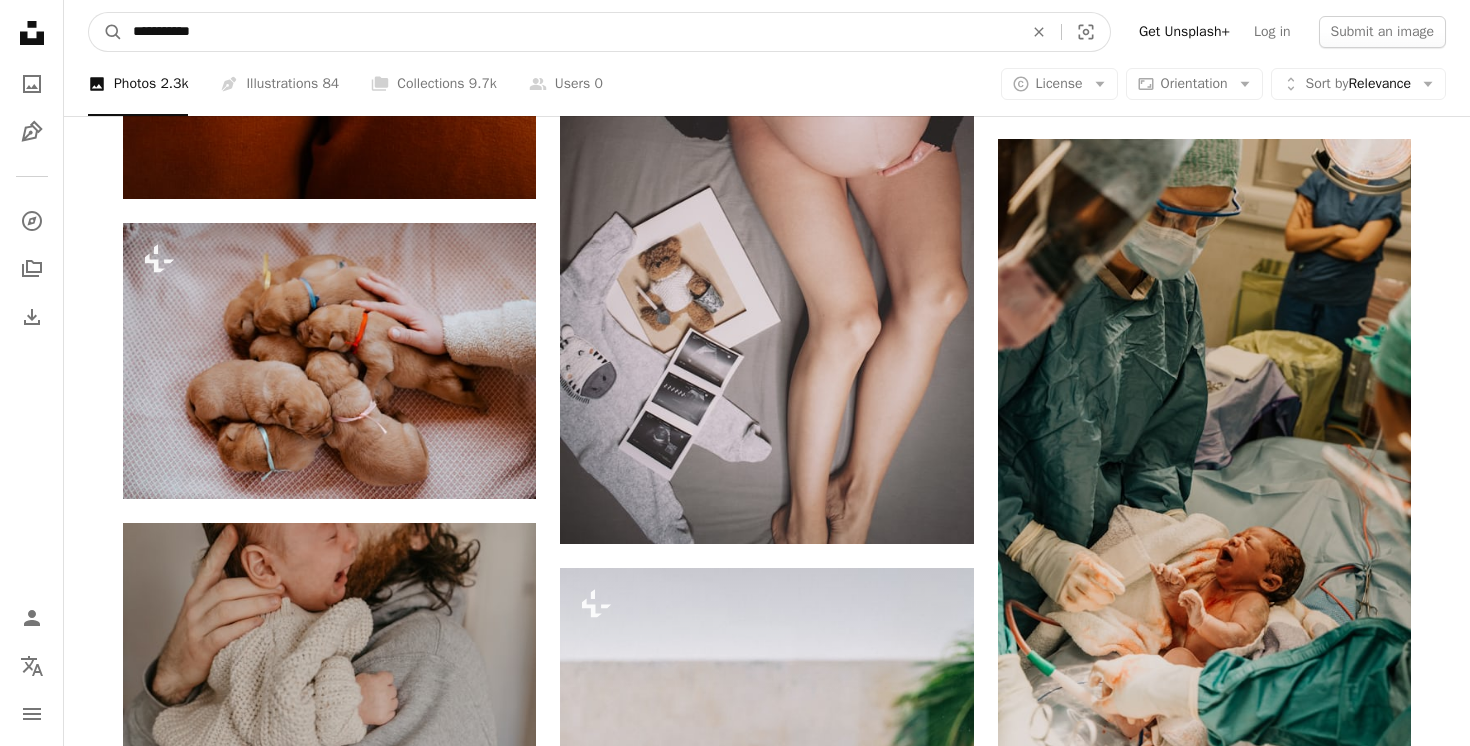 click on "**********" at bounding box center (570, 32) 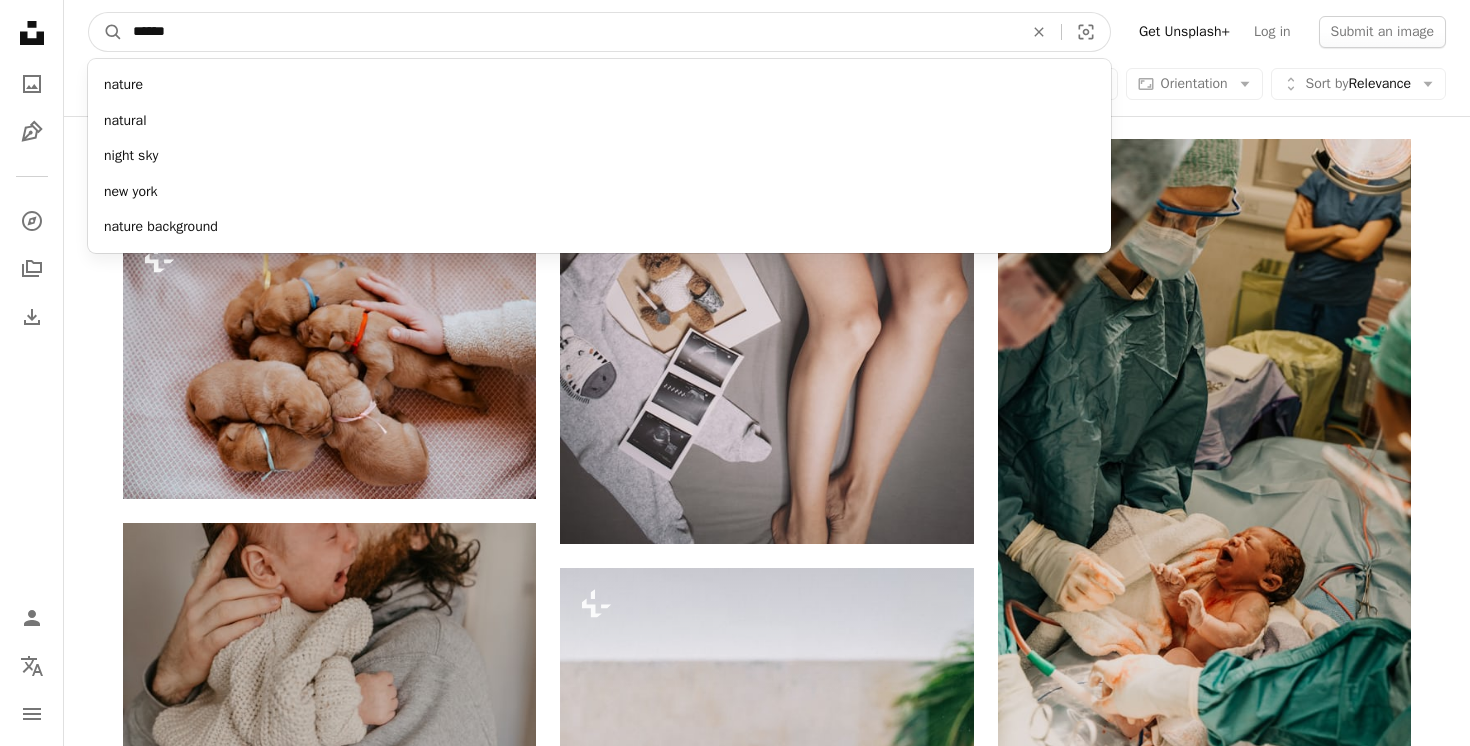 type on "*******" 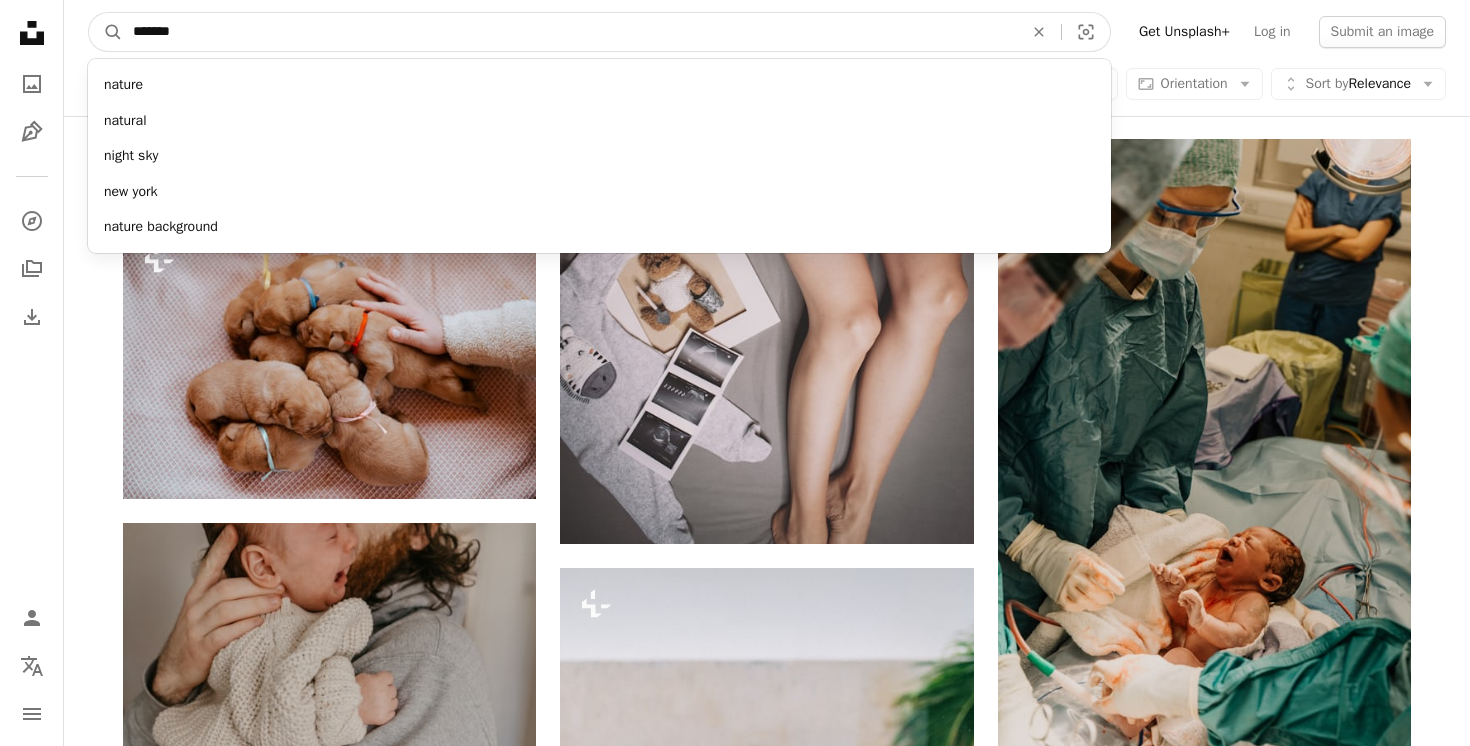 click on "A magnifying glass" at bounding box center [106, 32] 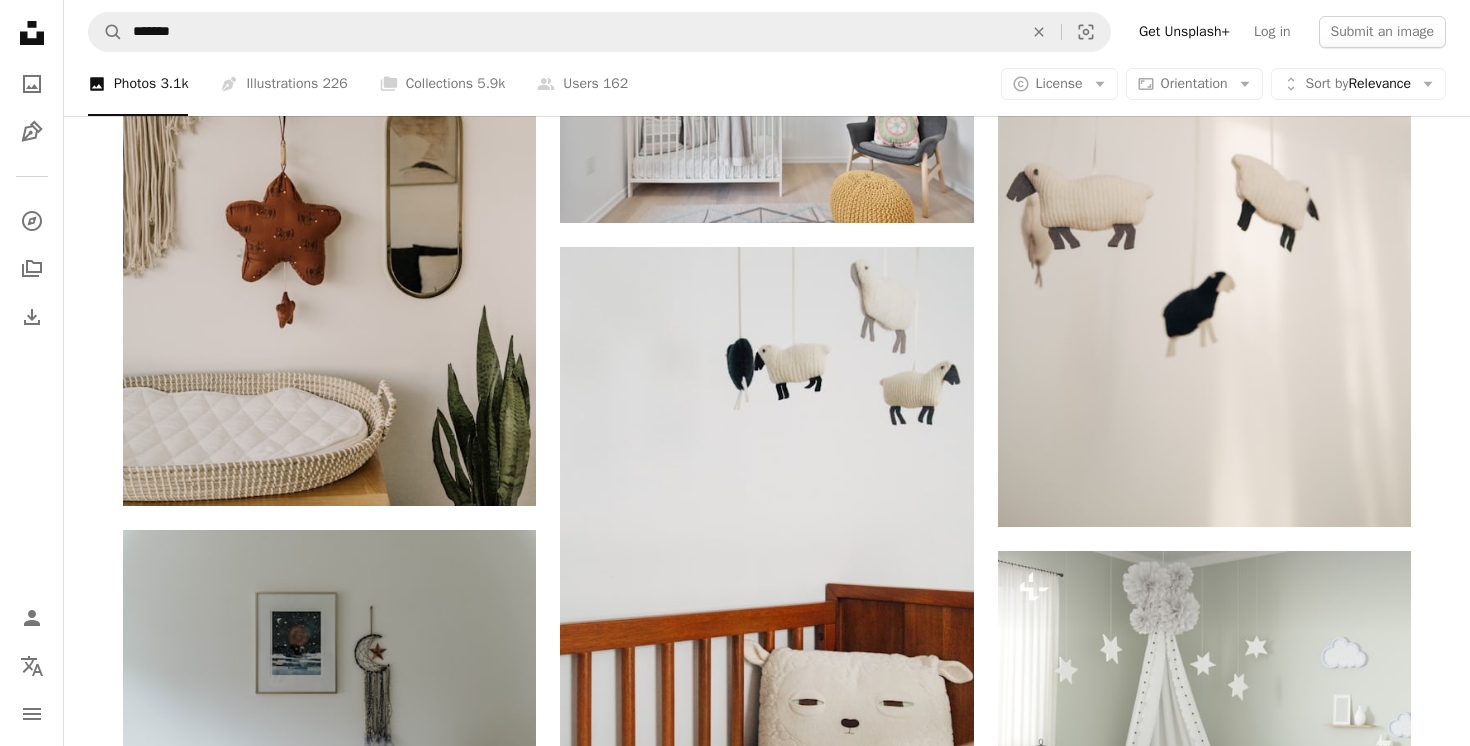 scroll, scrollTop: 1292, scrollLeft: 0, axis: vertical 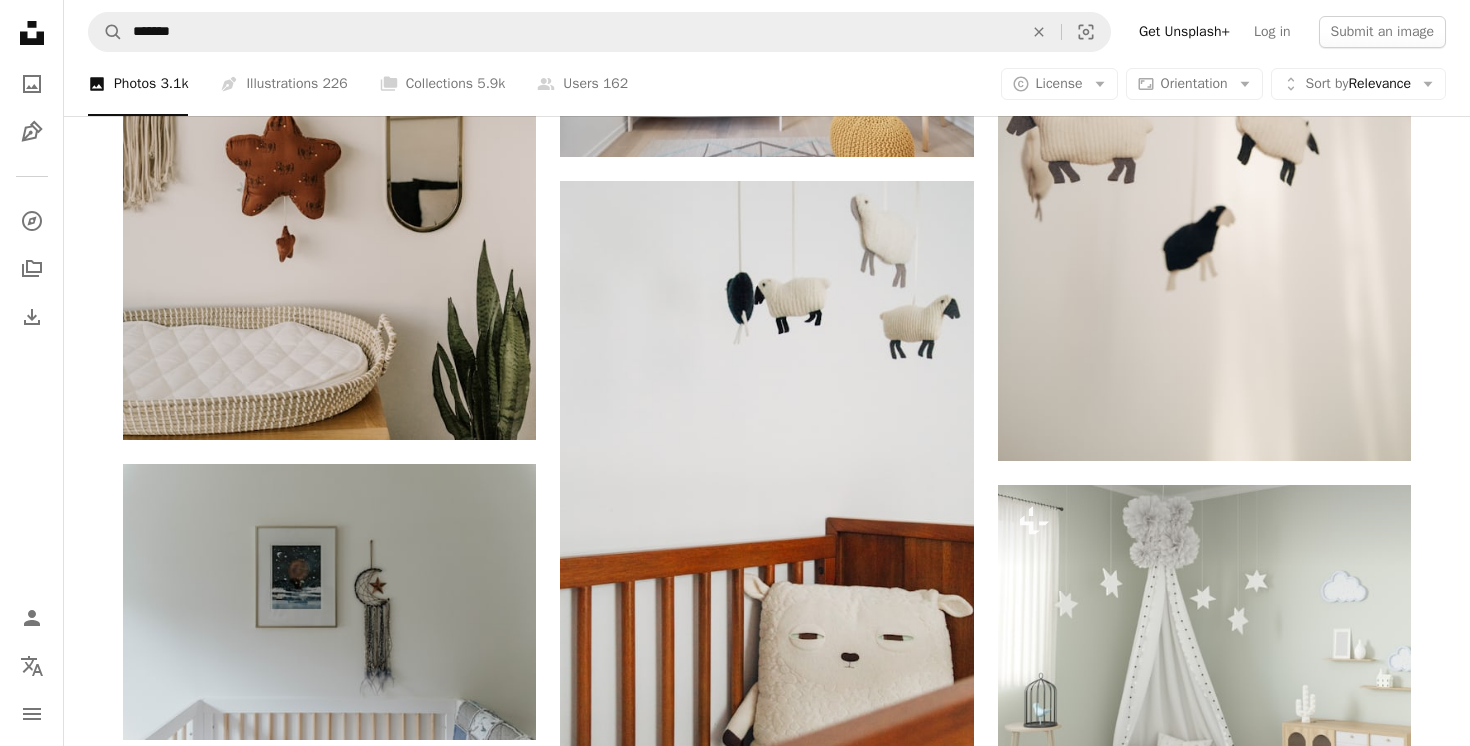 click on "A magnifying glass ******* An X shape Visual search Get Unsplash+ Log in Submit an image" at bounding box center [767, 32] 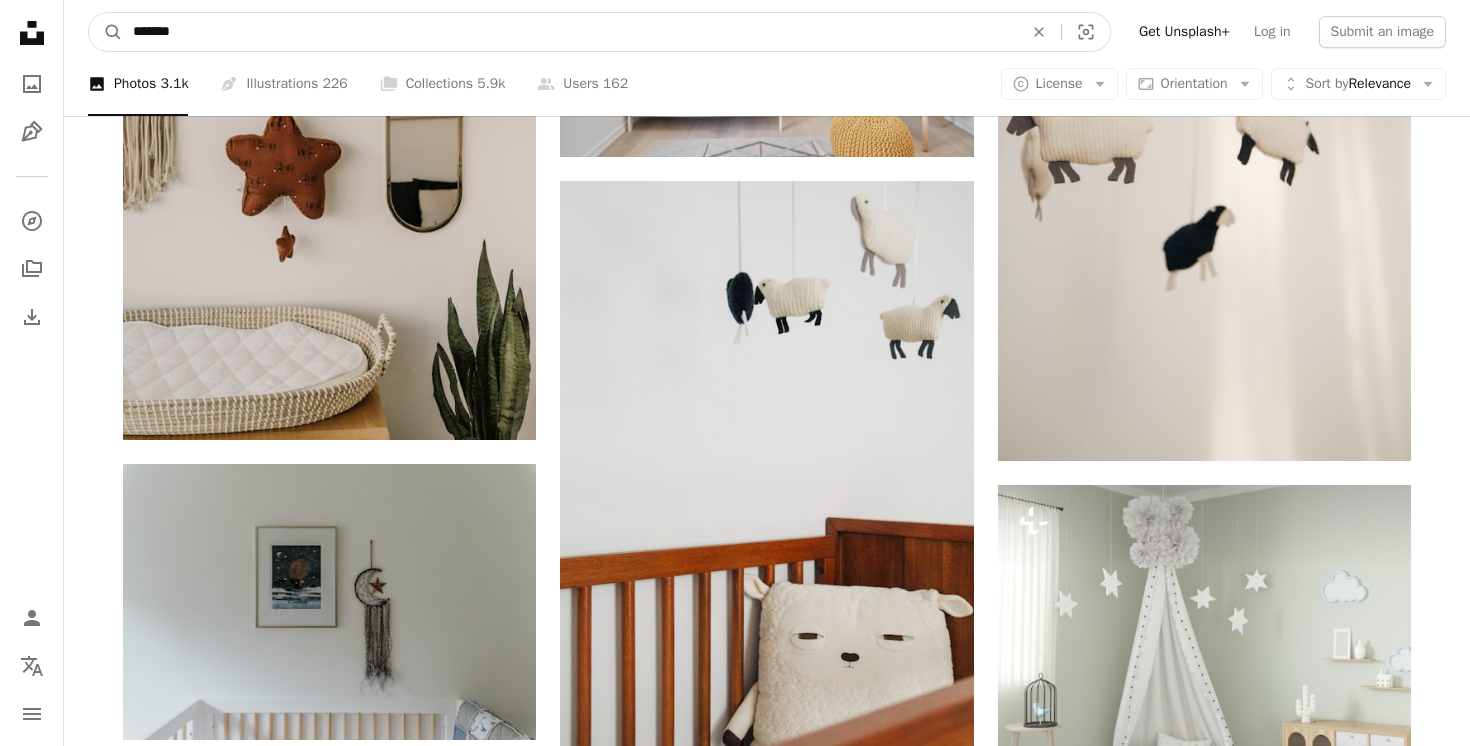 click on "*******" at bounding box center [570, 32] 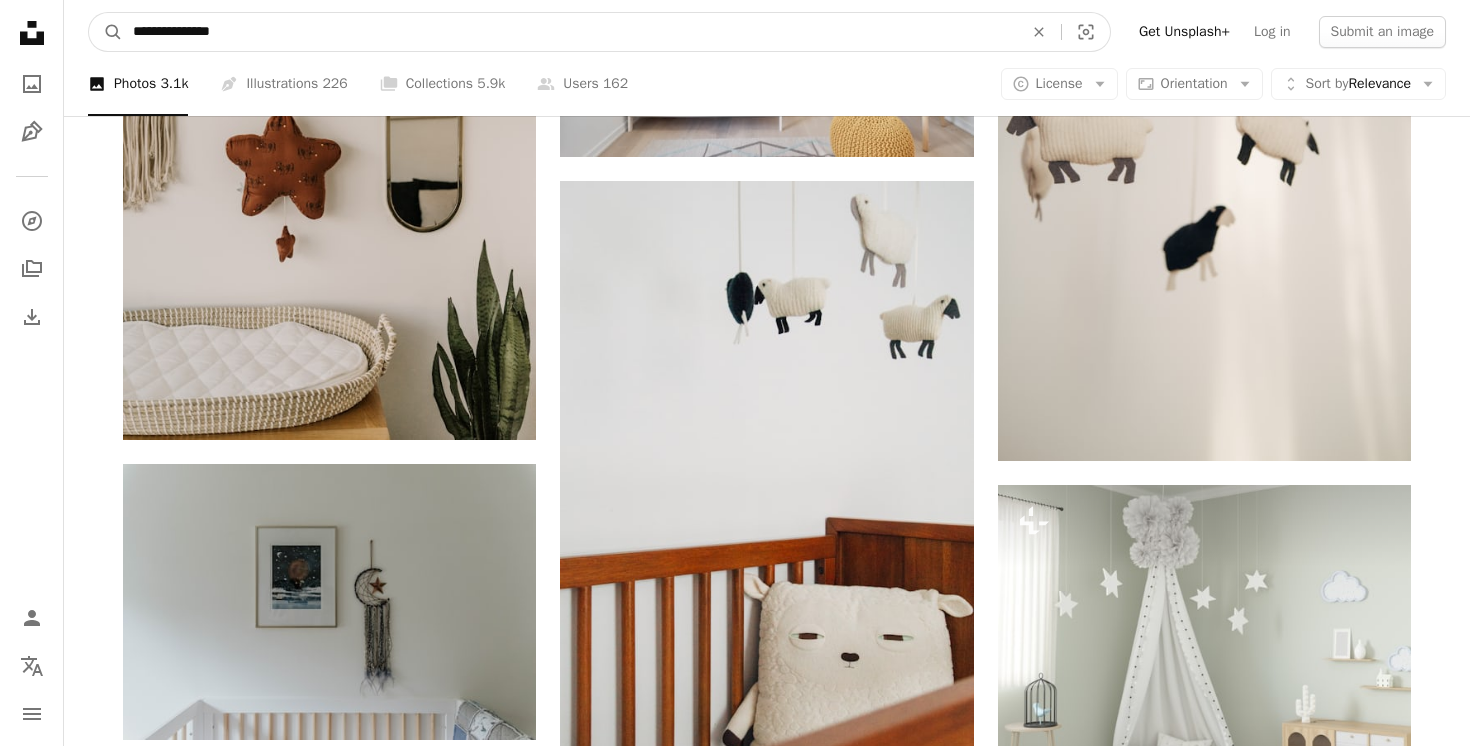 type on "**********" 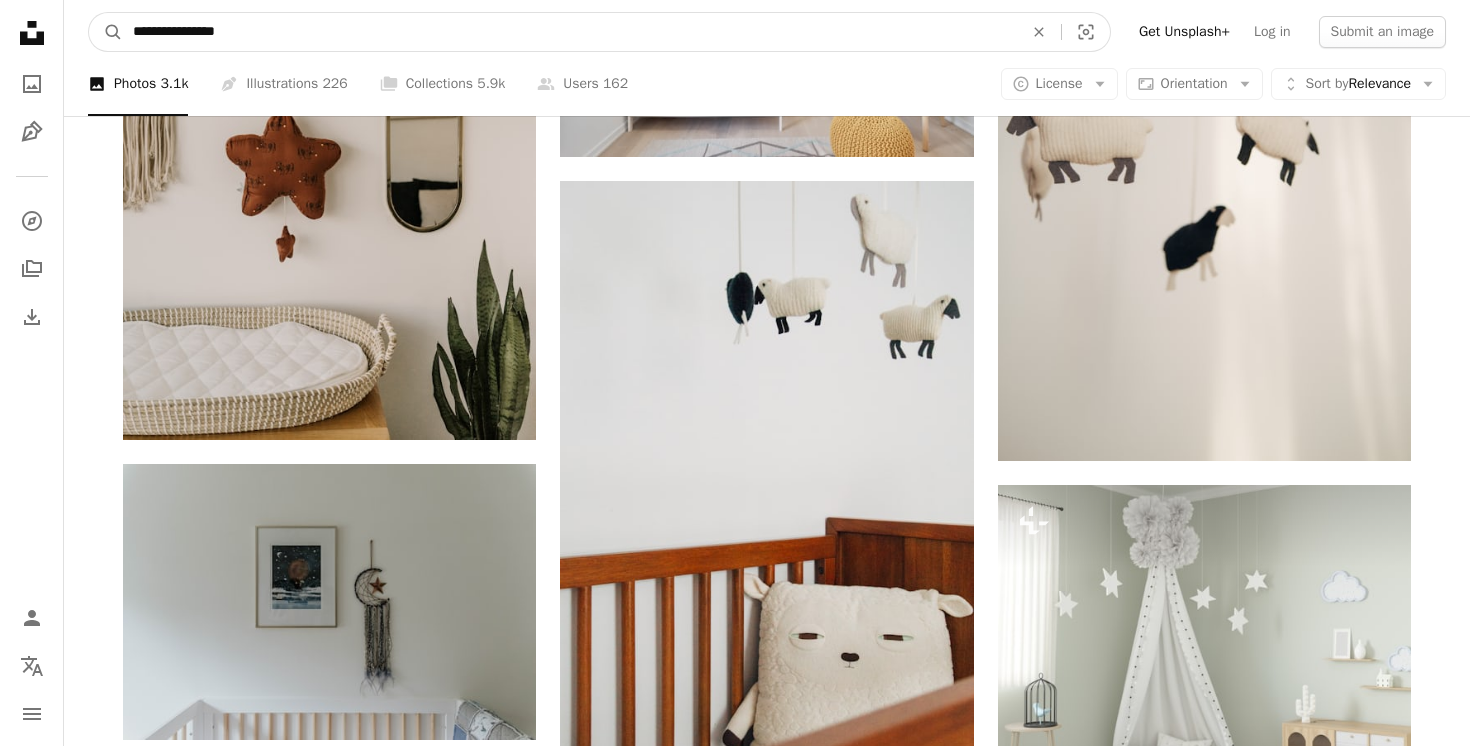 click on "A magnifying glass" at bounding box center [106, 32] 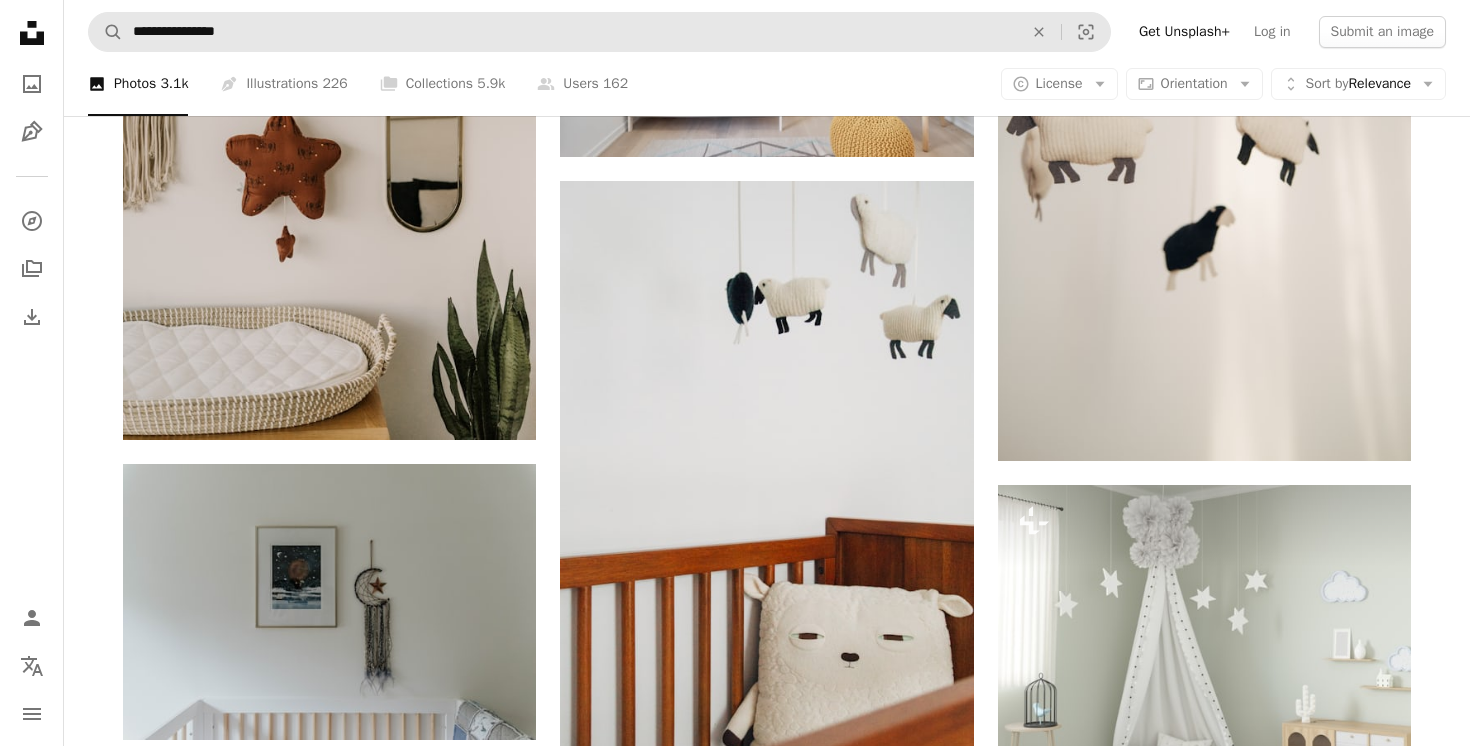 scroll, scrollTop: 0, scrollLeft: 0, axis: both 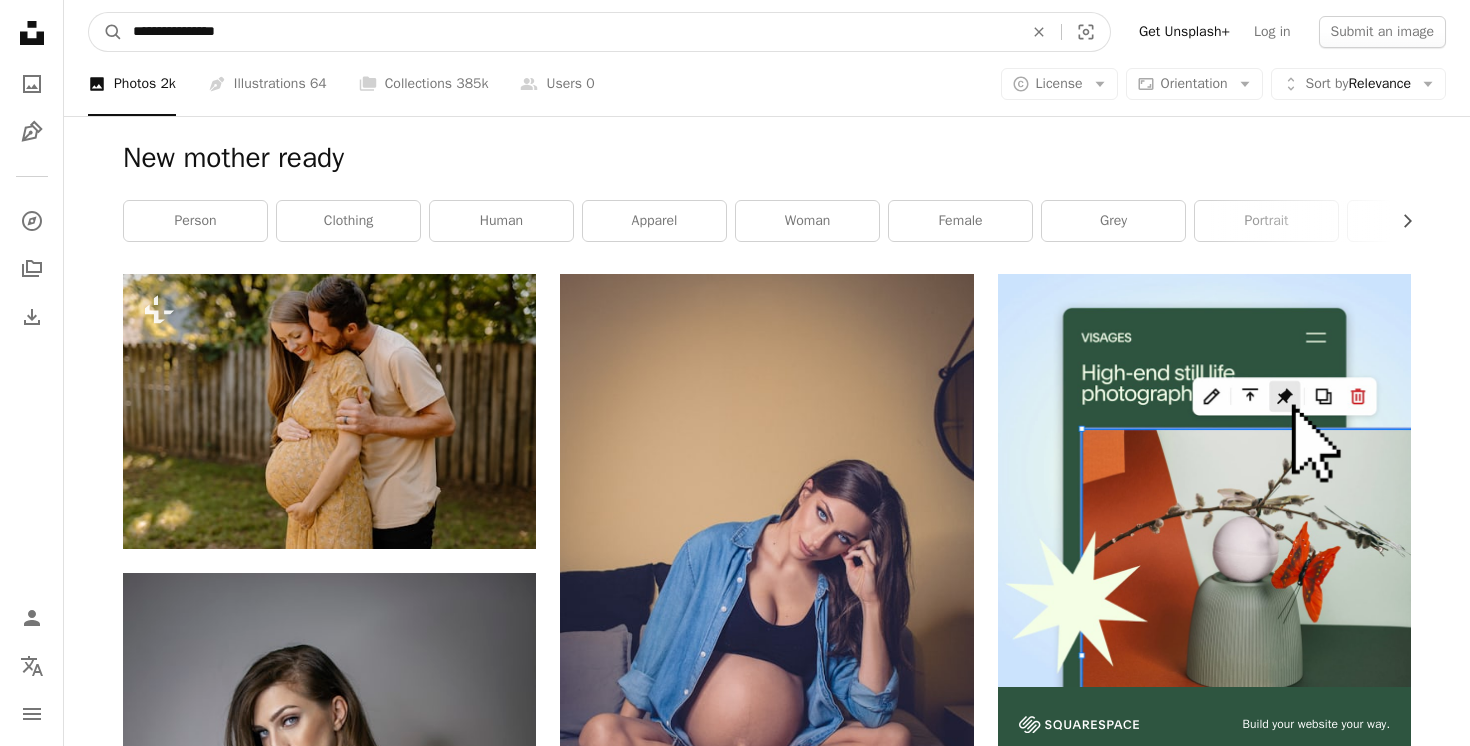 click on "**********" at bounding box center [570, 32] 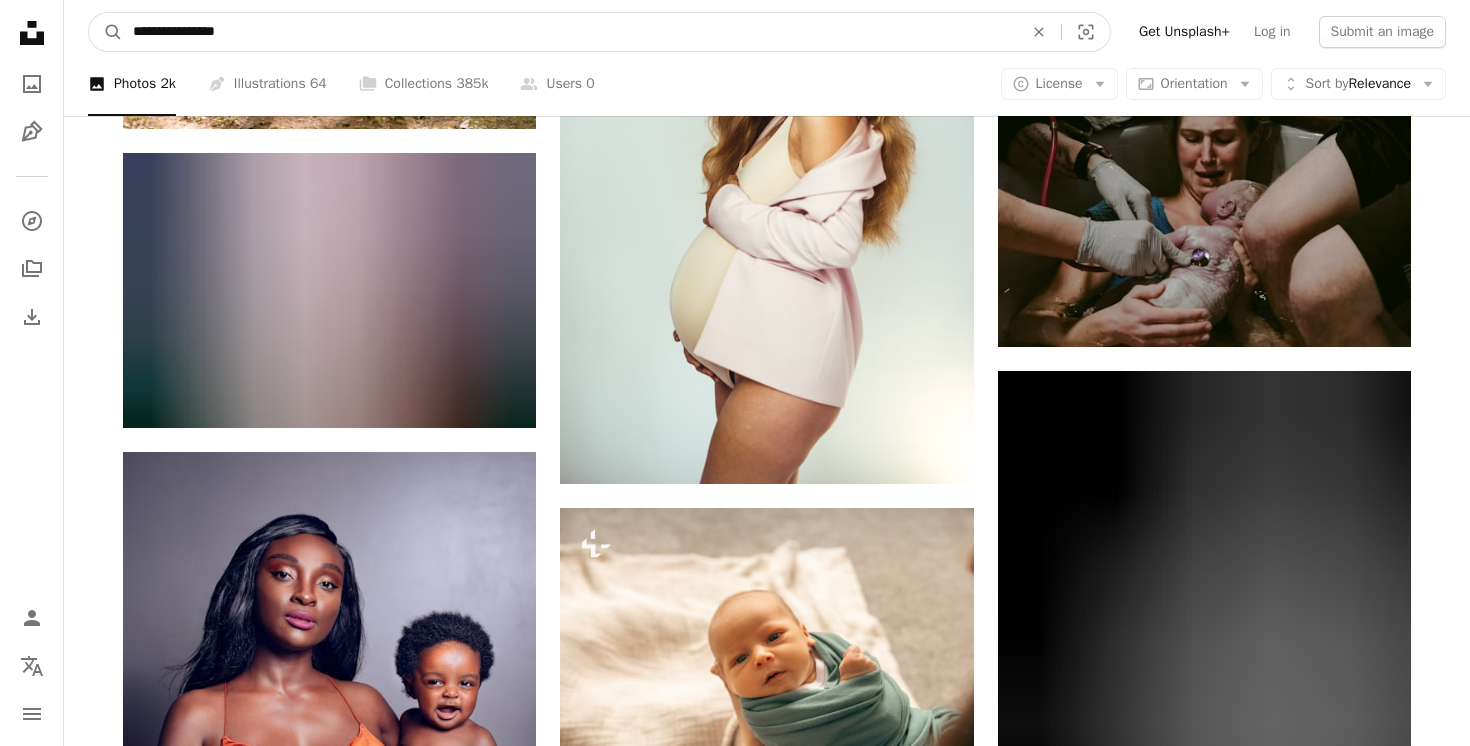 scroll, scrollTop: 2014, scrollLeft: 0, axis: vertical 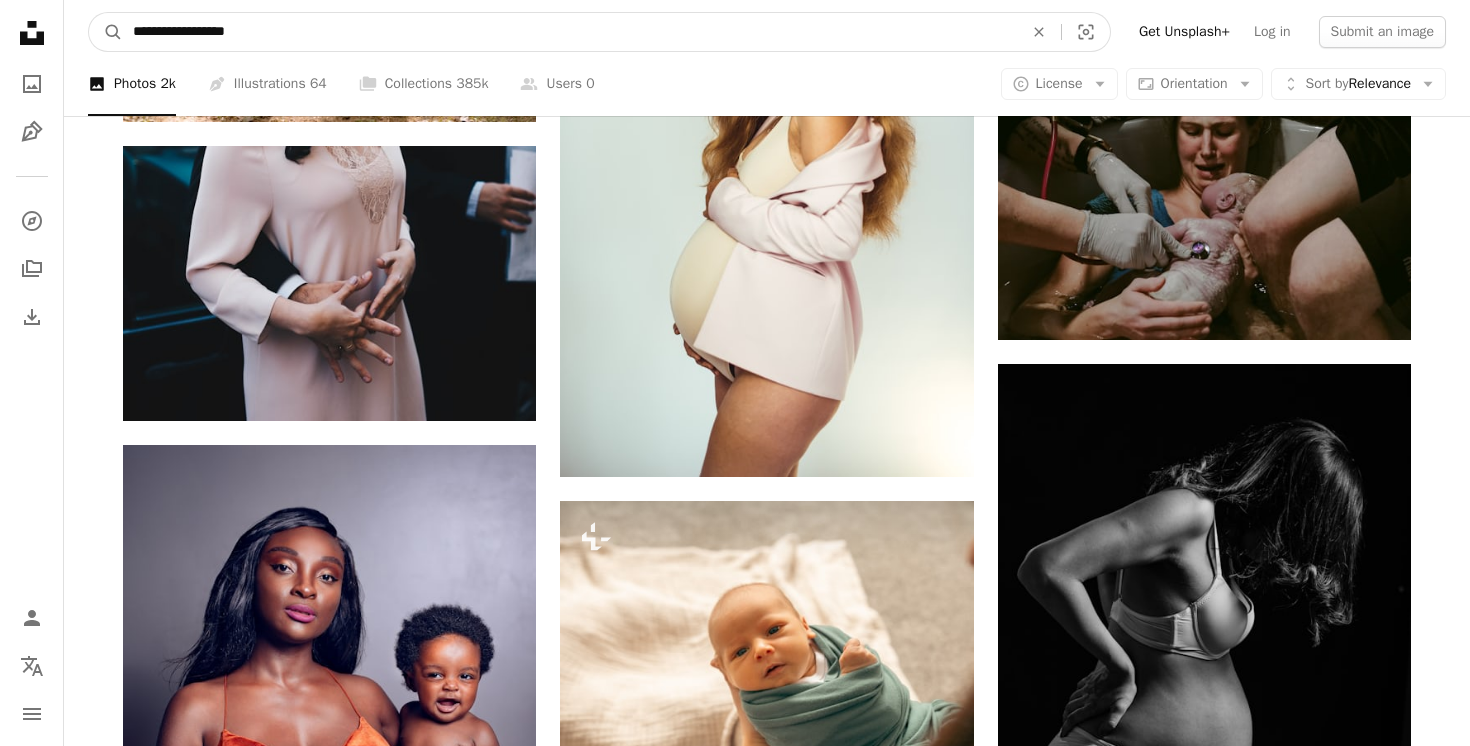 type on "**********" 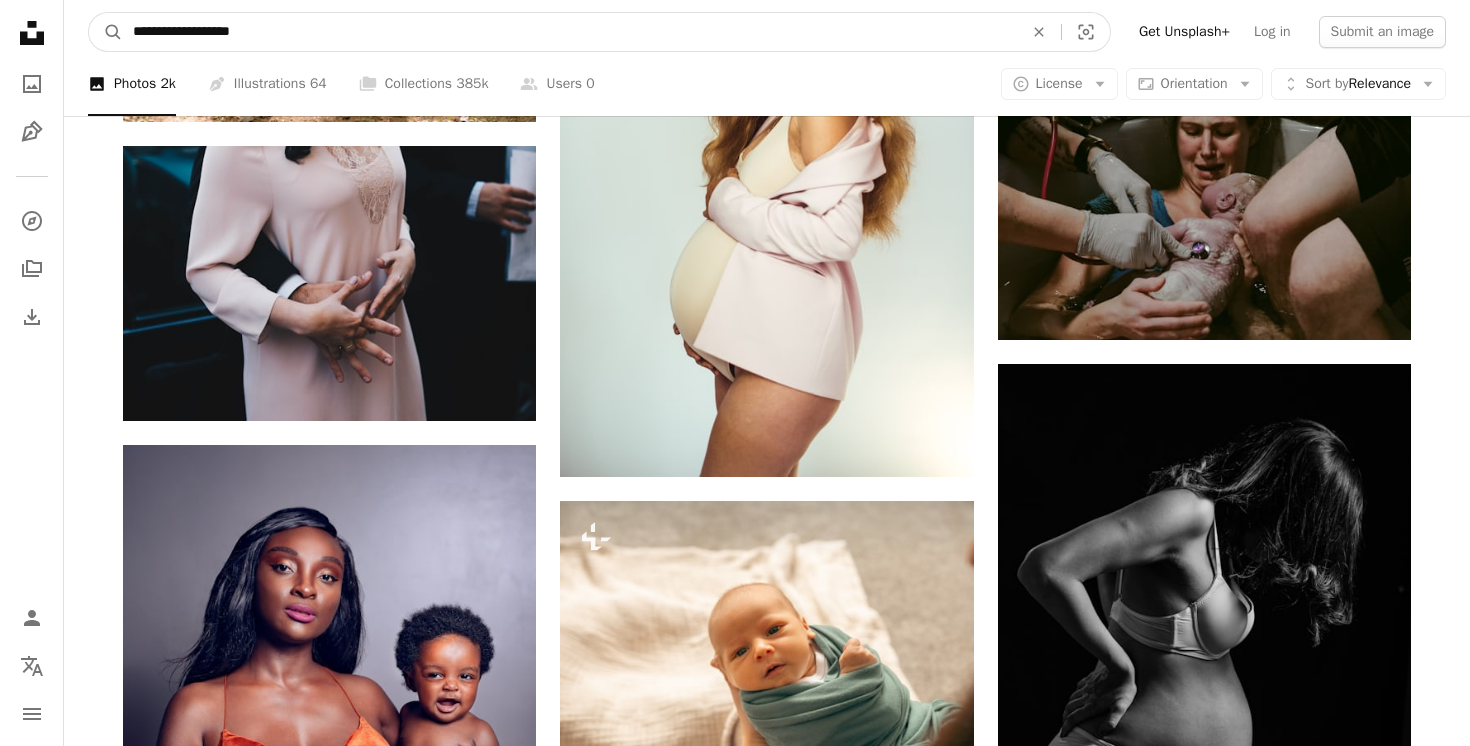 click on "A magnifying glass" at bounding box center (106, 32) 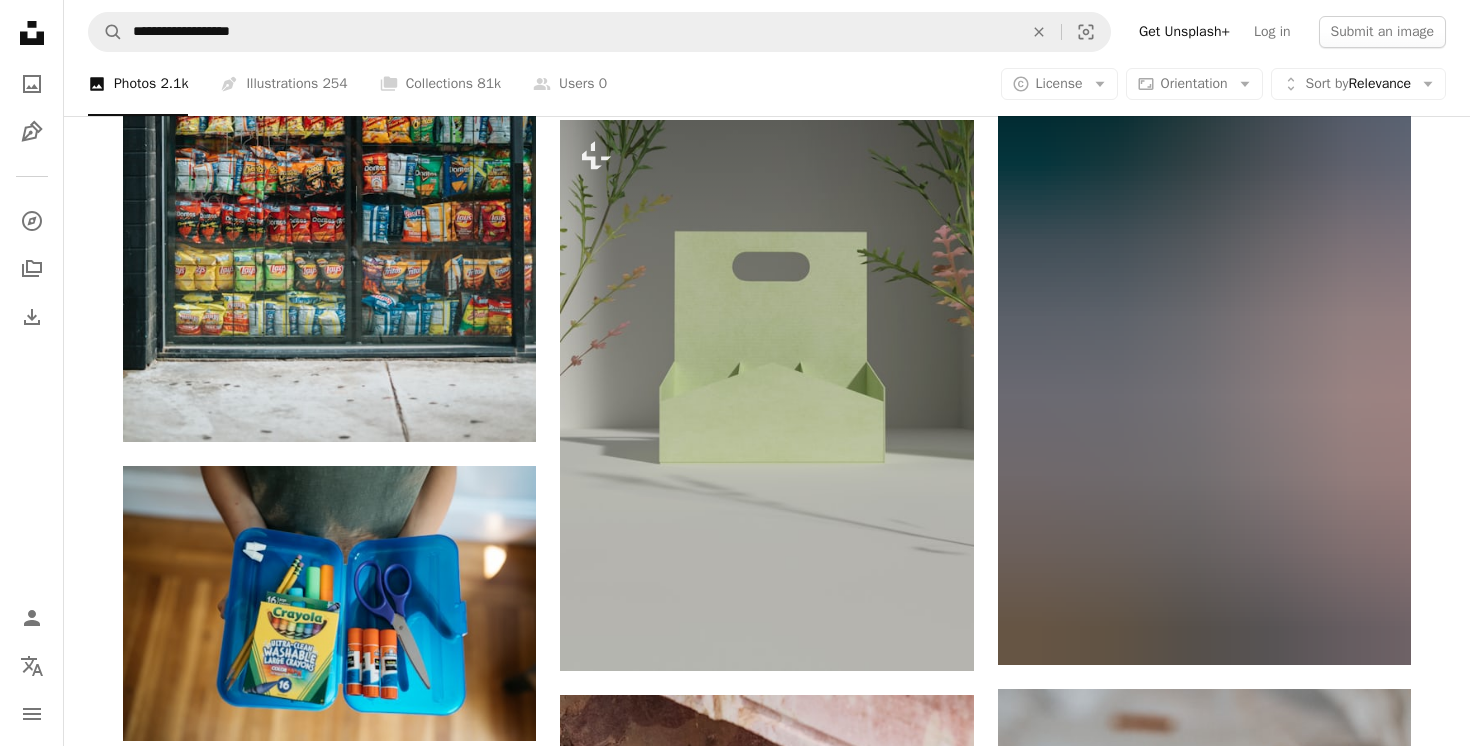 scroll, scrollTop: 1697, scrollLeft: 0, axis: vertical 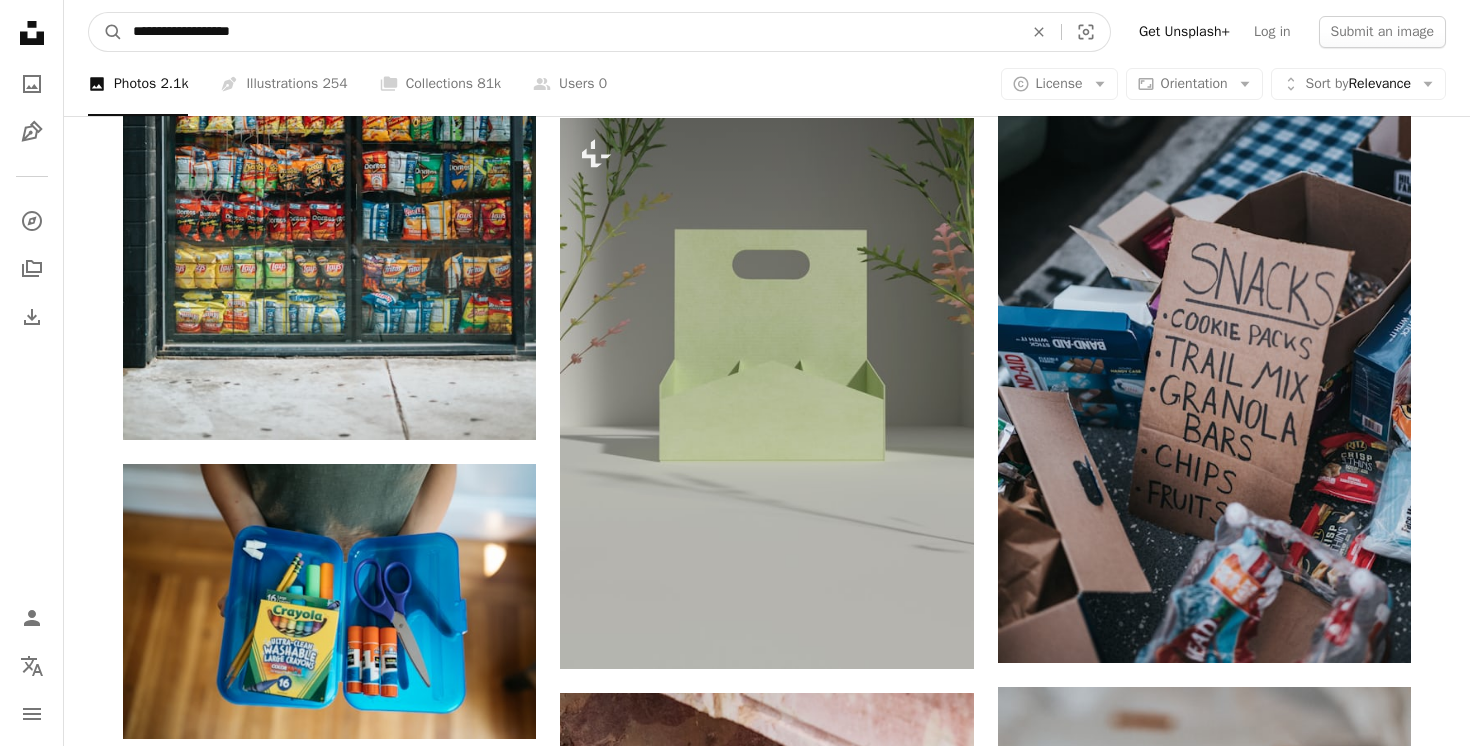 click on "**********" at bounding box center [570, 32] 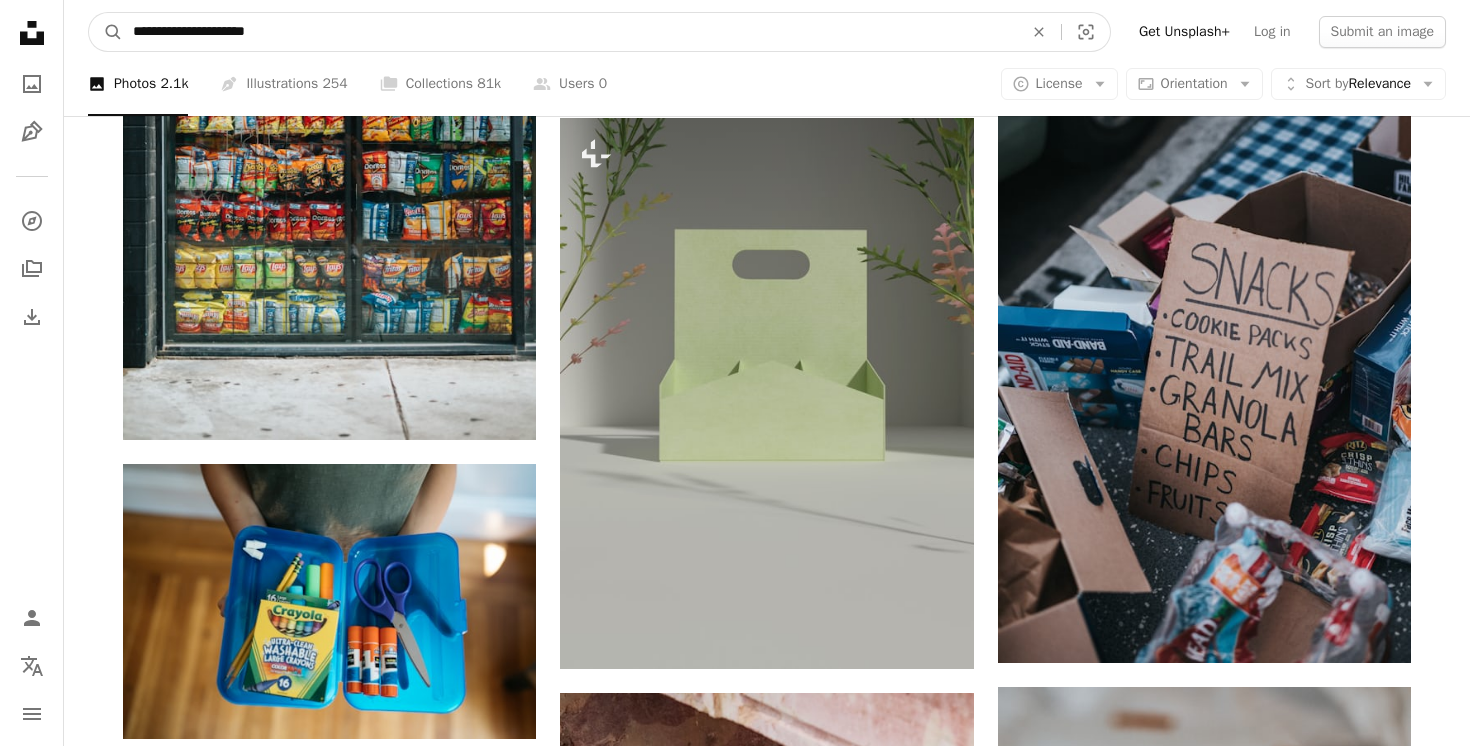 type on "**********" 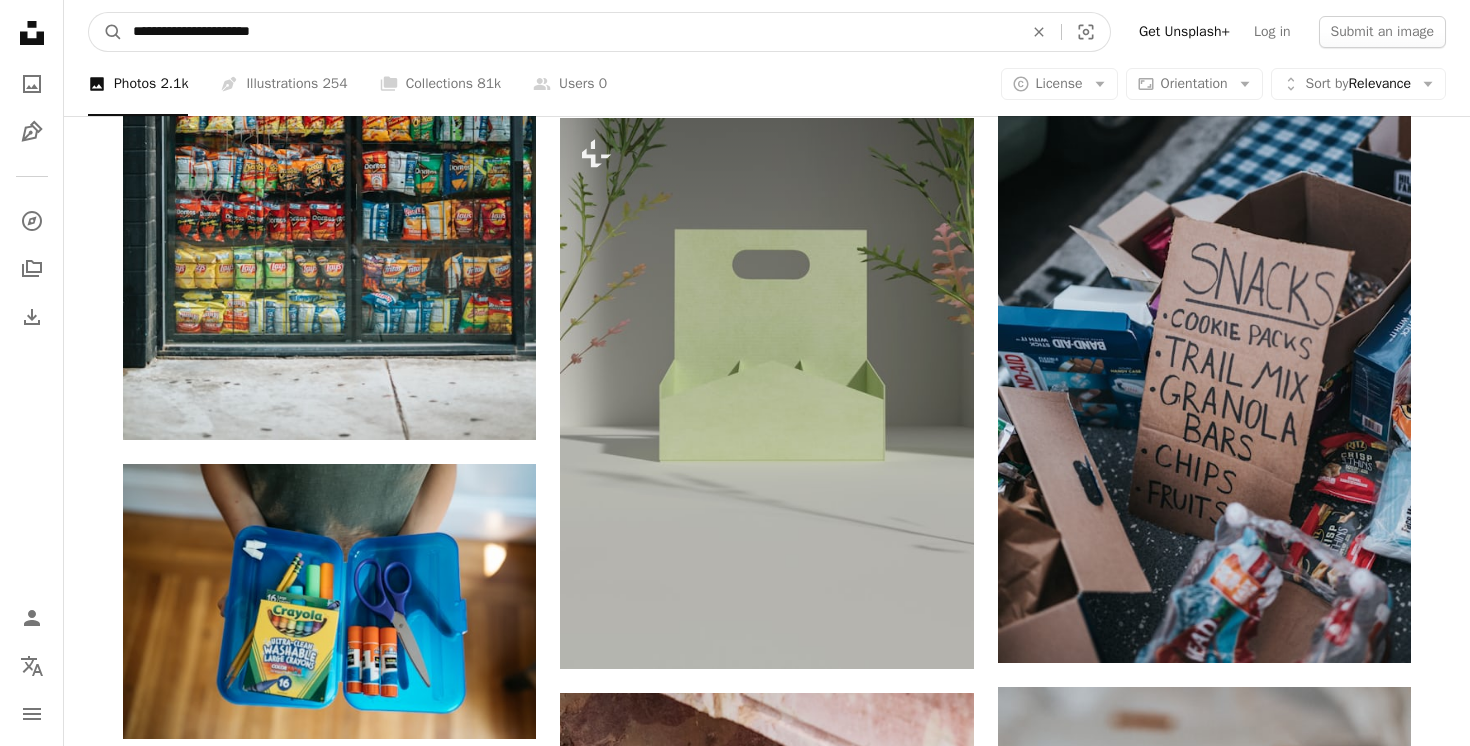 click on "A magnifying glass" at bounding box center [106, 32] 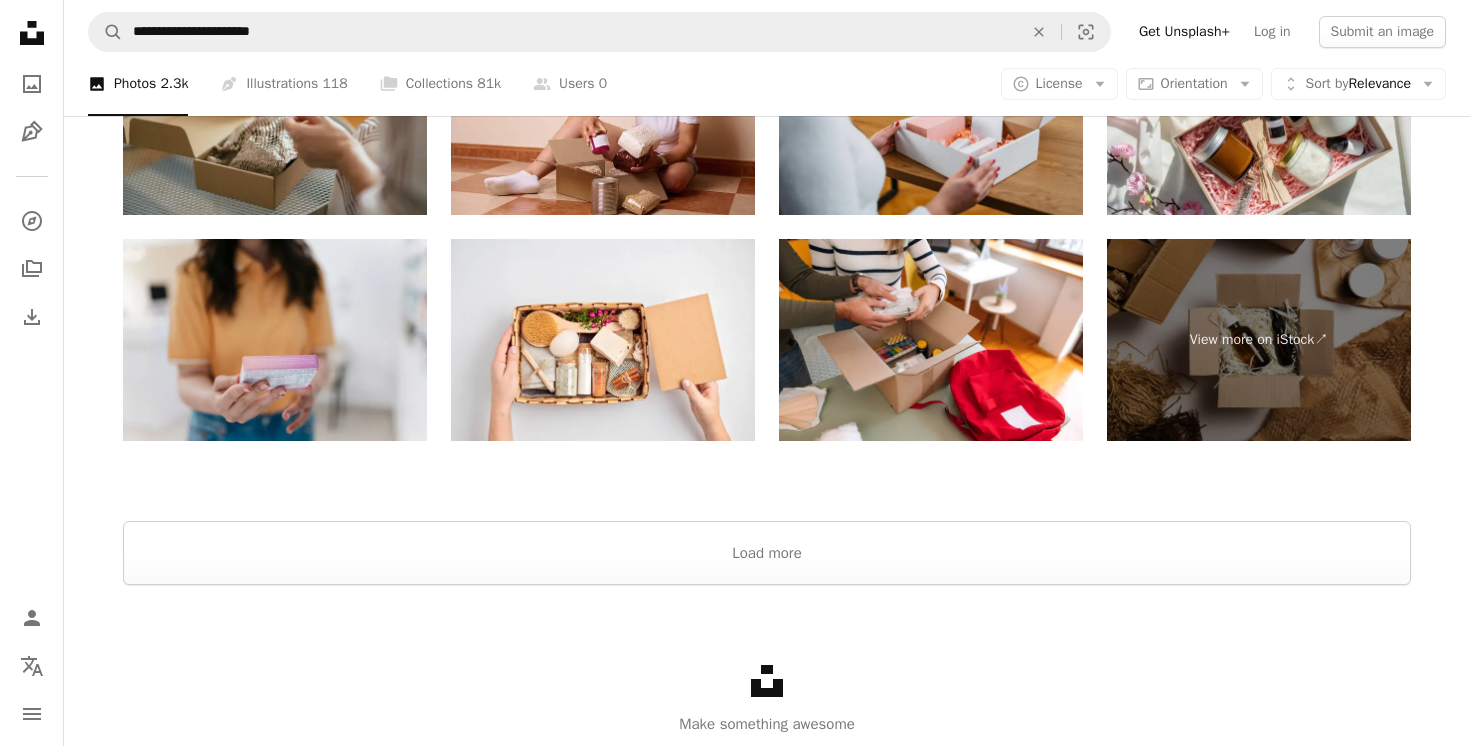 scroll, scrollTop: 3820, scrollLeft: 0, axis: vertical 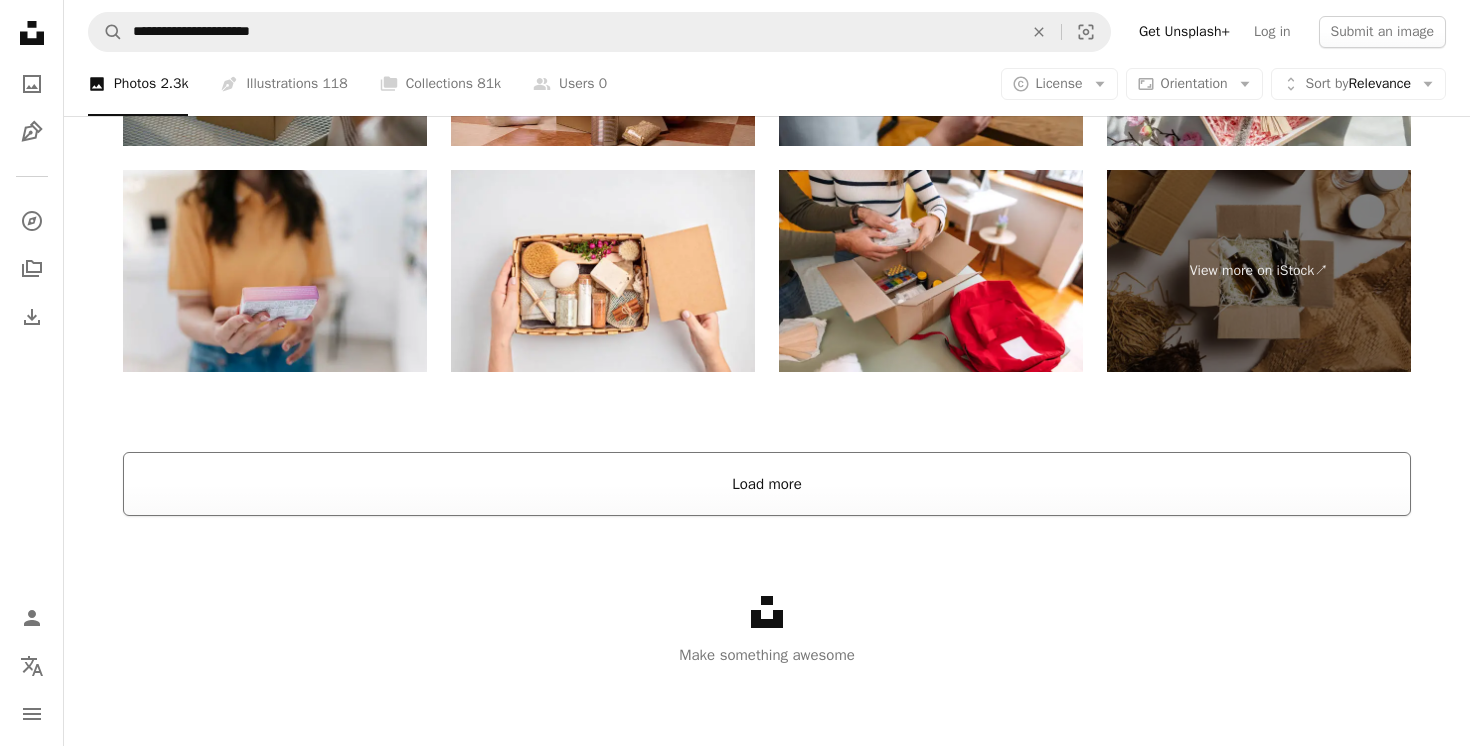 click on "Load more" at bounding box center [767, 484] 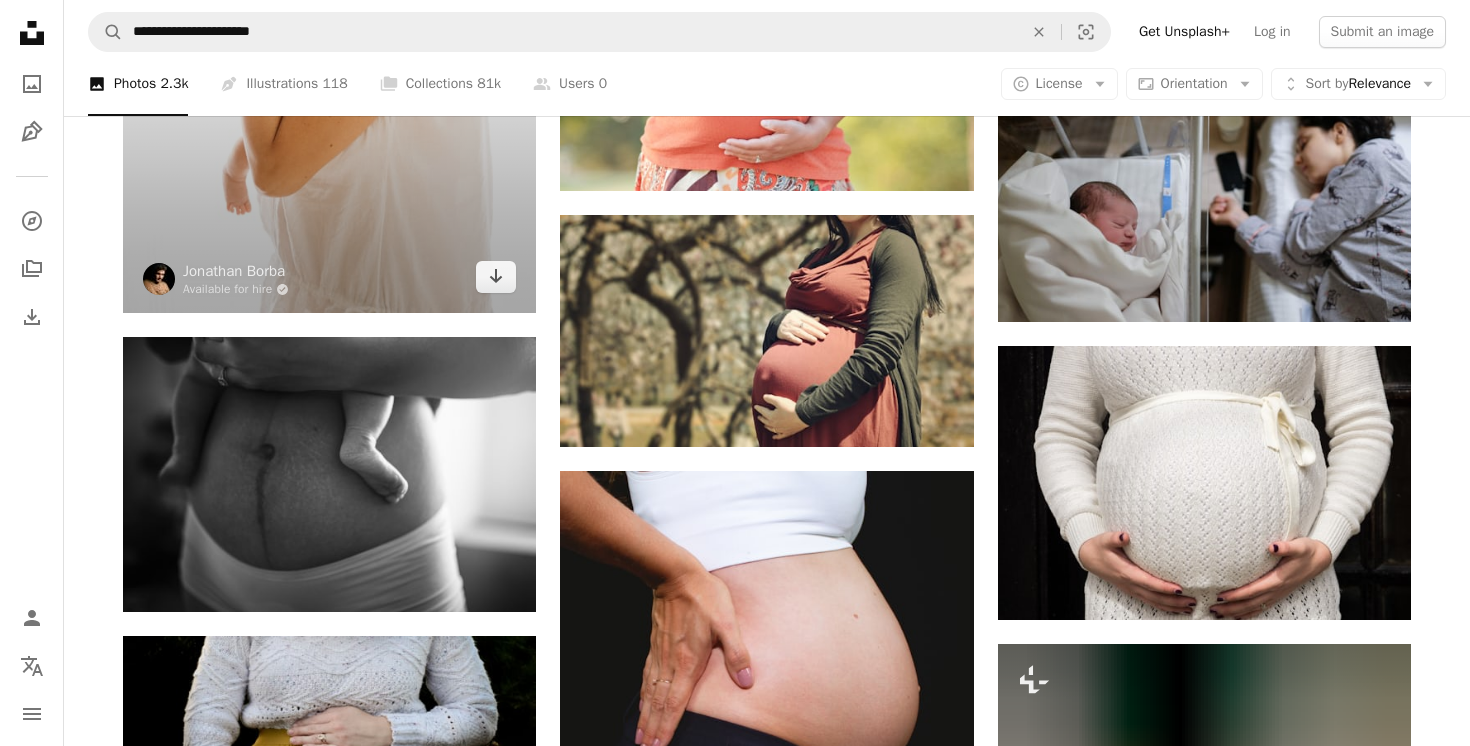 scroll, scrollTop: 5805, scrollLeft: 0, axis: vertical 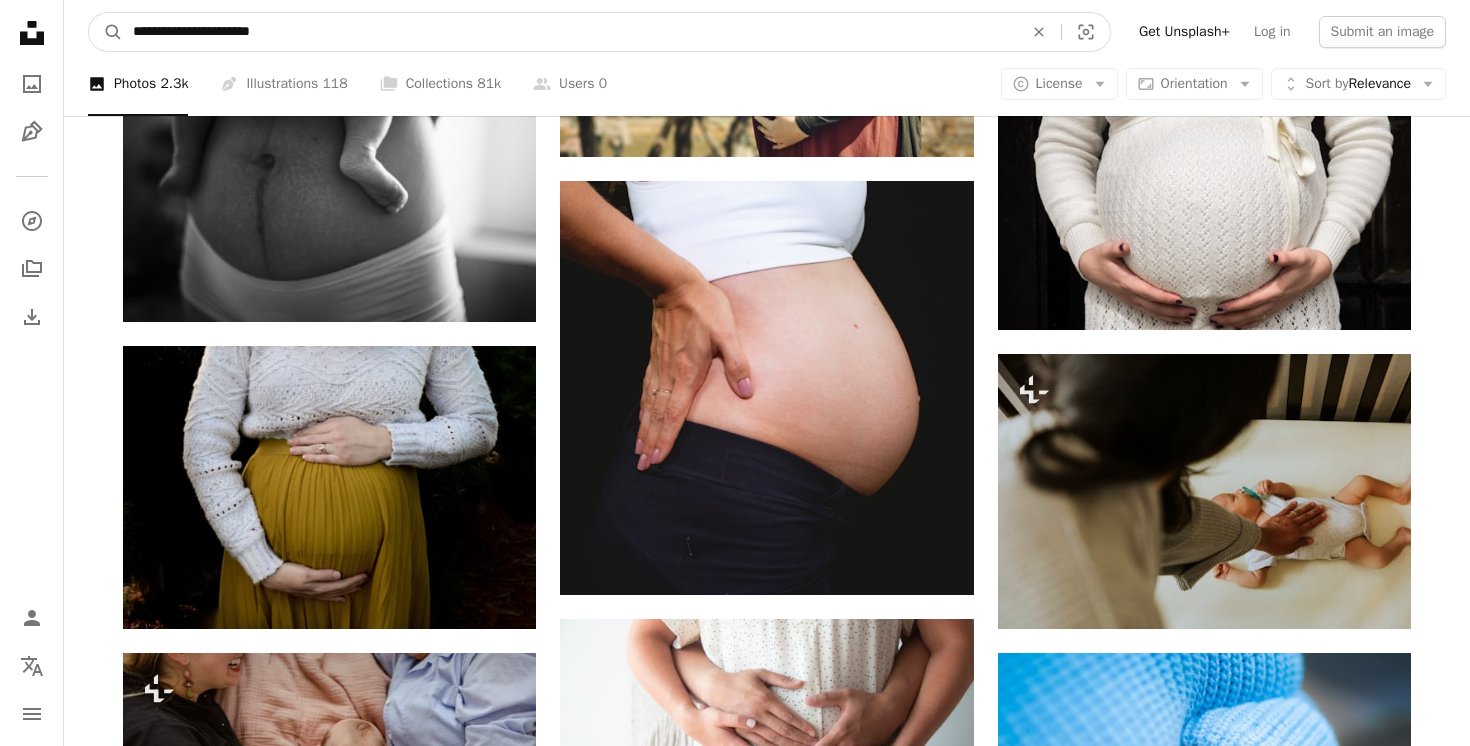 drag, startPoint x: 206, startPoint y: 38, endPoint x: 83, endPoint y: 35, distance: 123.03658 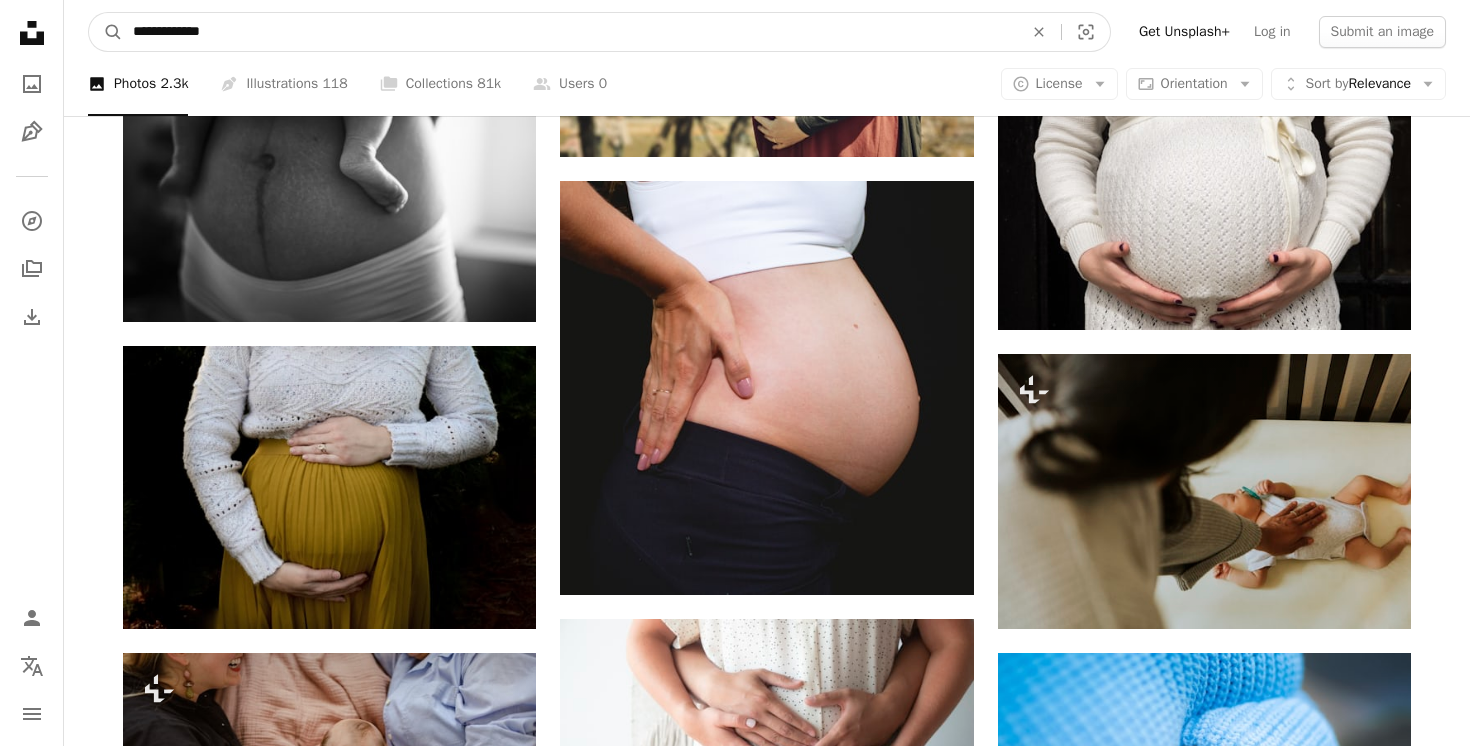 type on "**********" 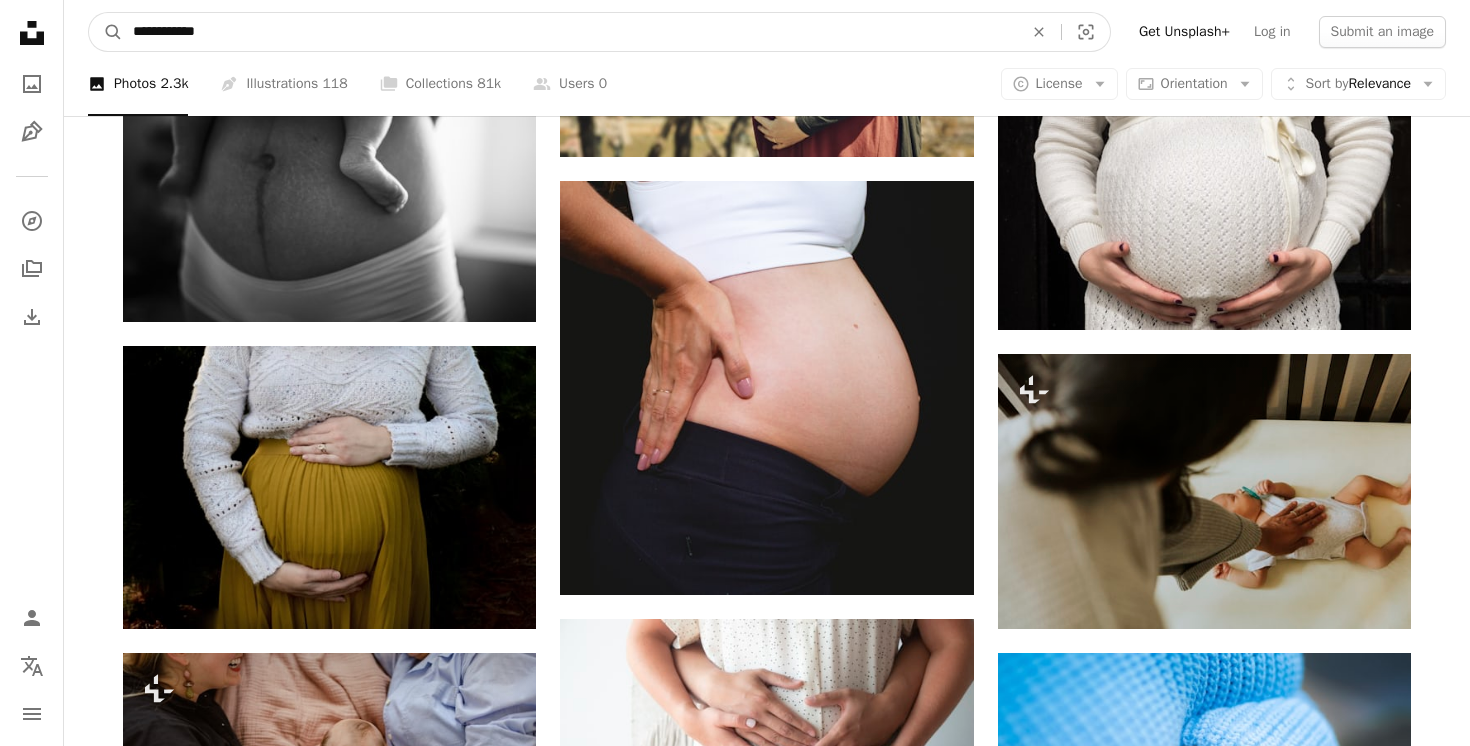 click on "A magnifying glass" at bounding box center (106, 32) 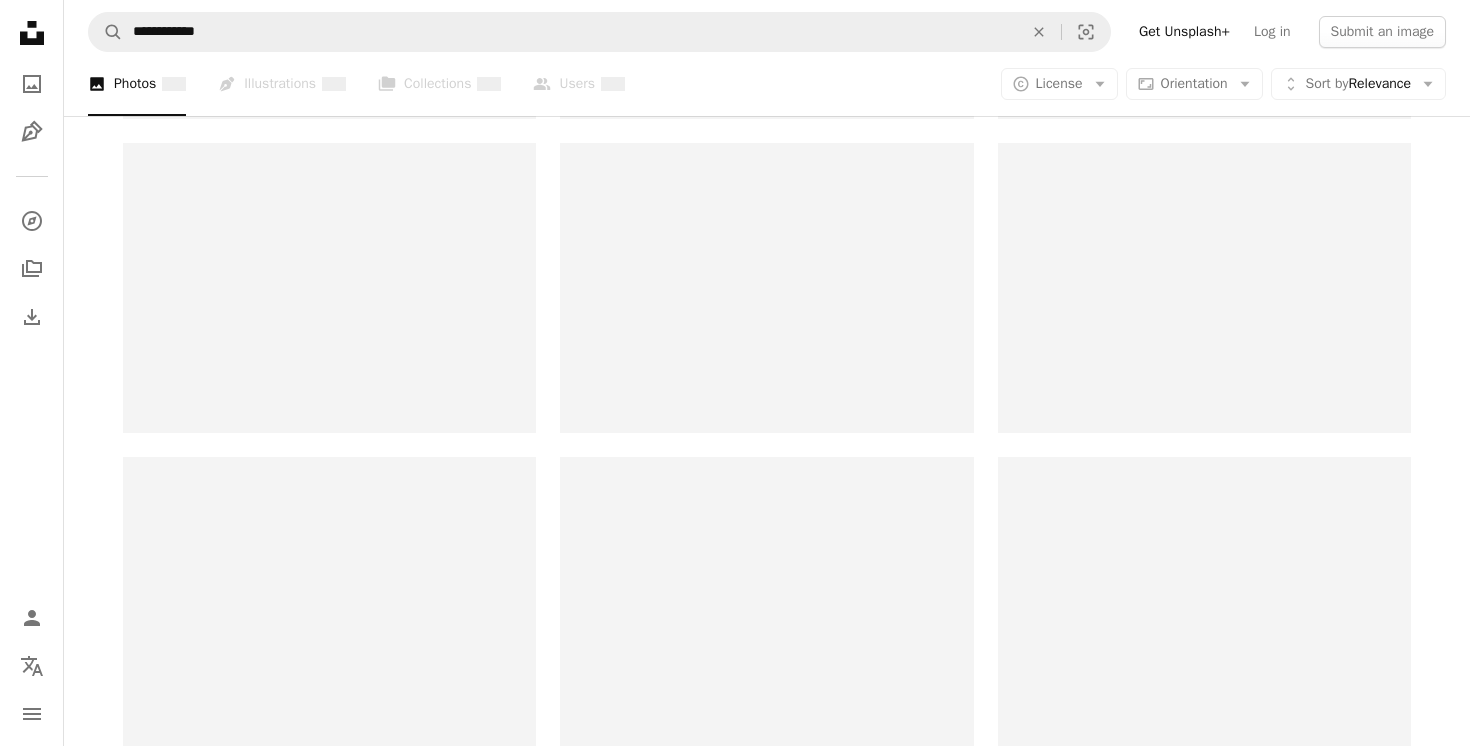scroll, scrollTop: 0, scrollLeft: 0, axis: both 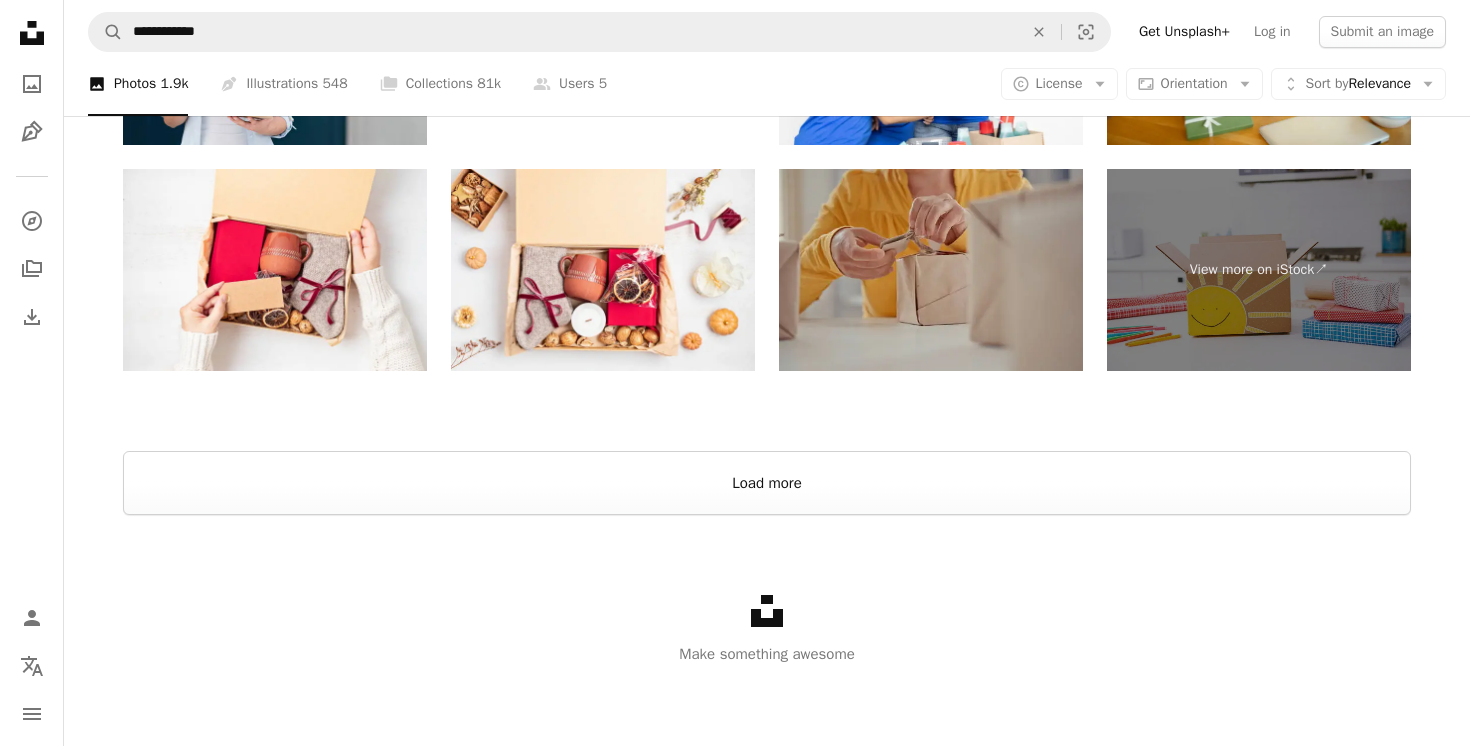 click on "Load more" at bounding box center [767, 483] 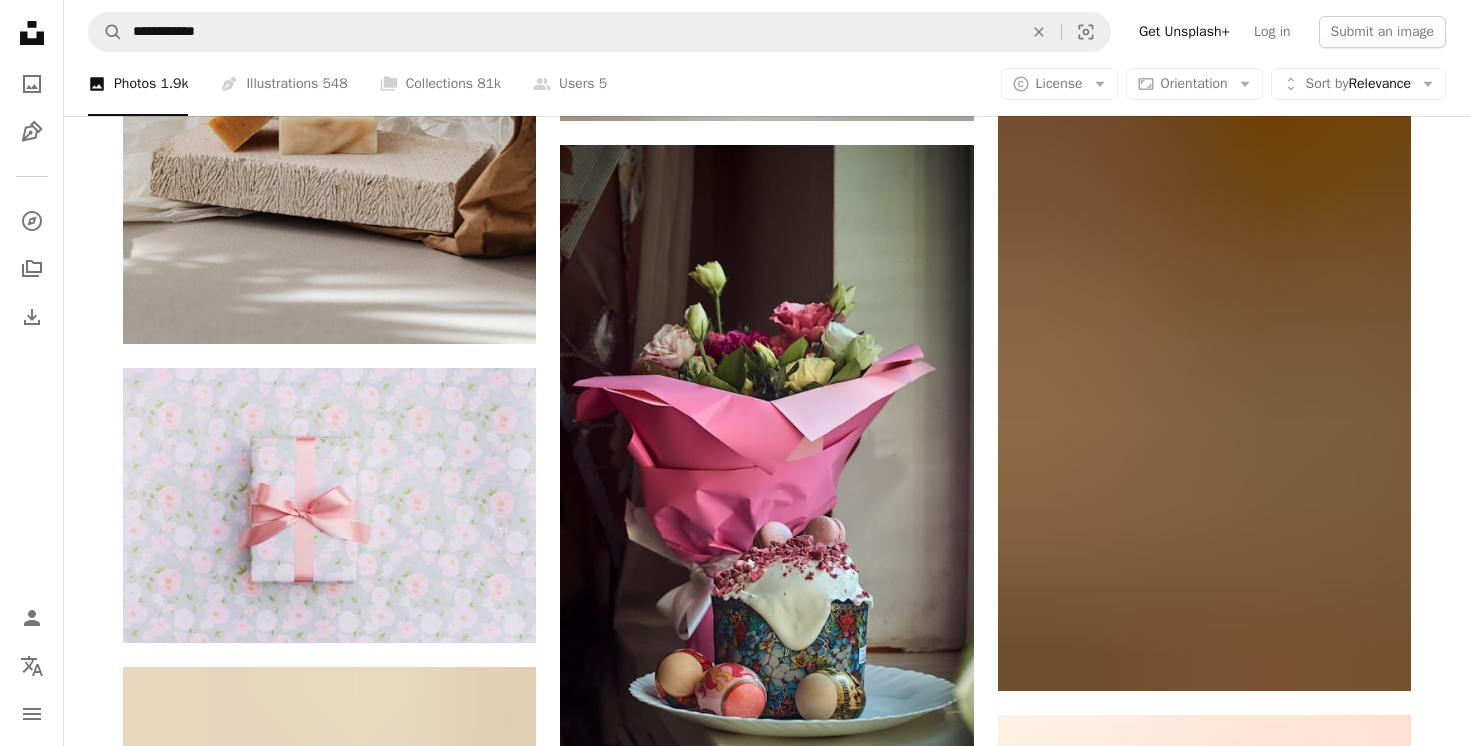 scroll, scrollTop: 8162, scrollLeft: 0, axis: vertical 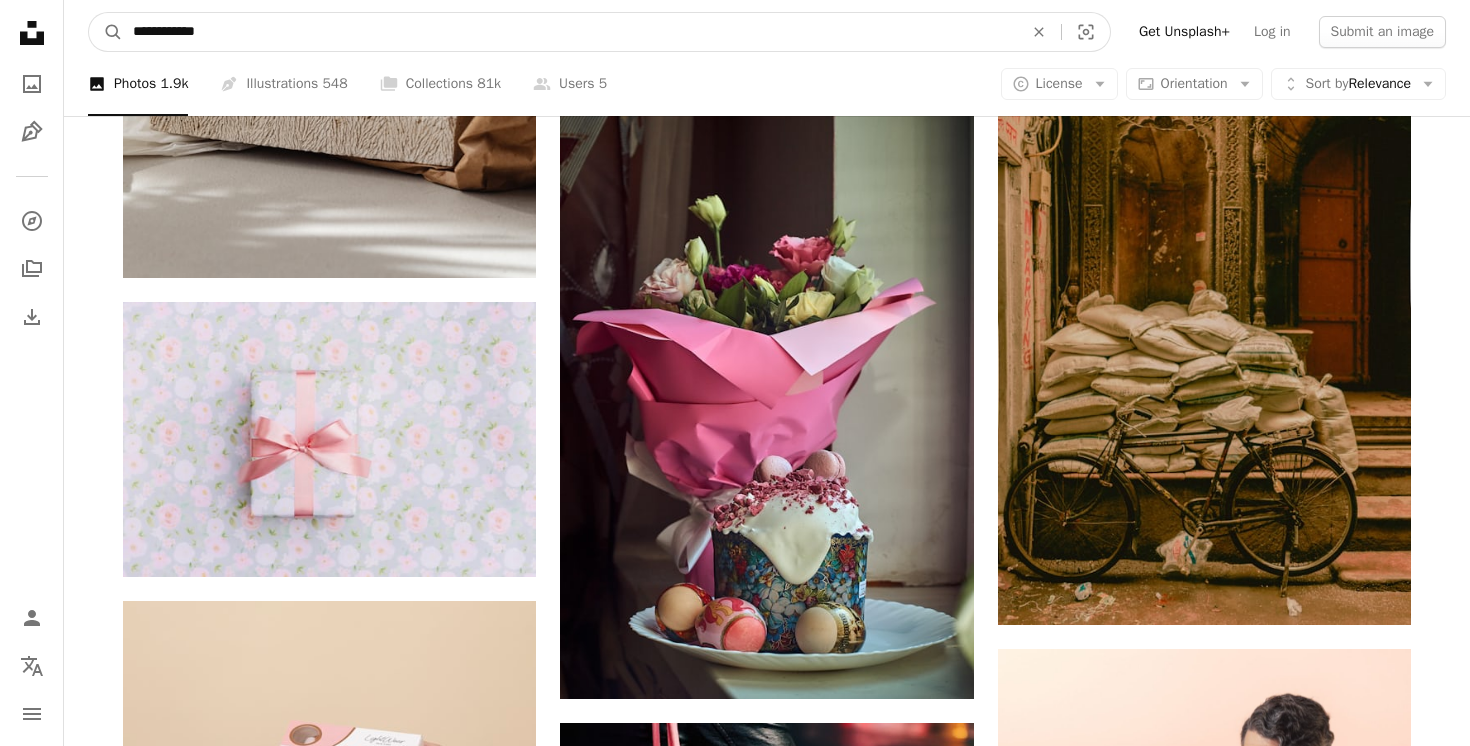 click on "**********" at bounding box center (570, 32) 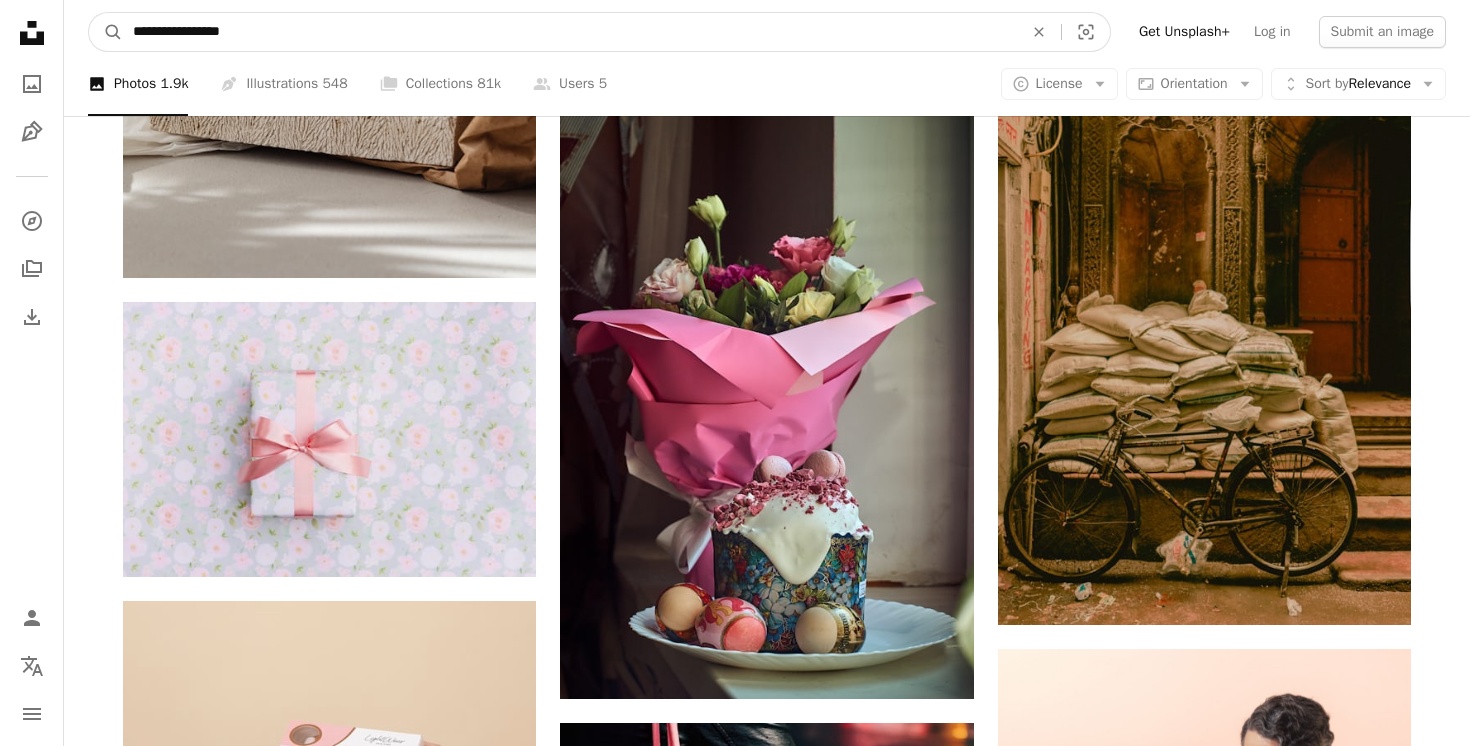 type on "**********" 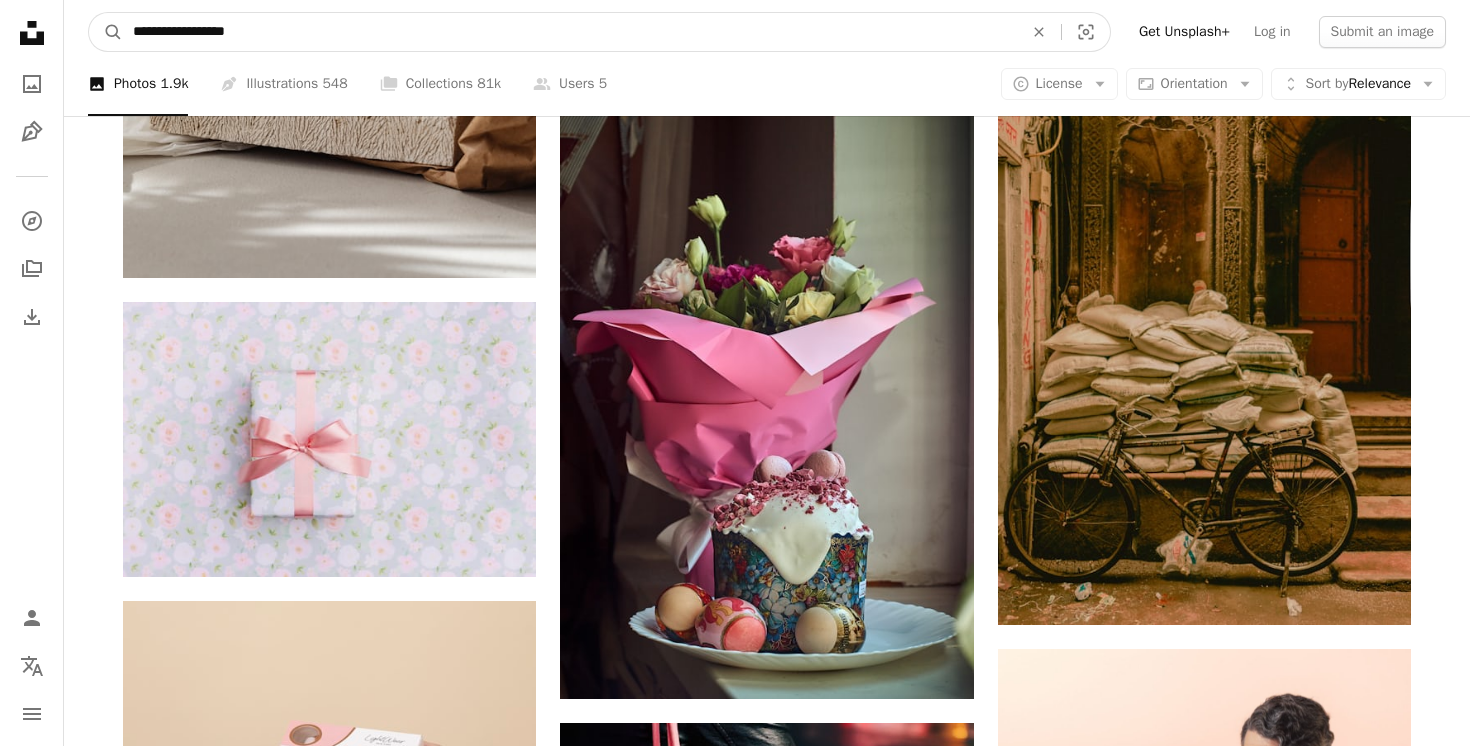 click on "A magnifying glass" at bounding box center [106, 32] 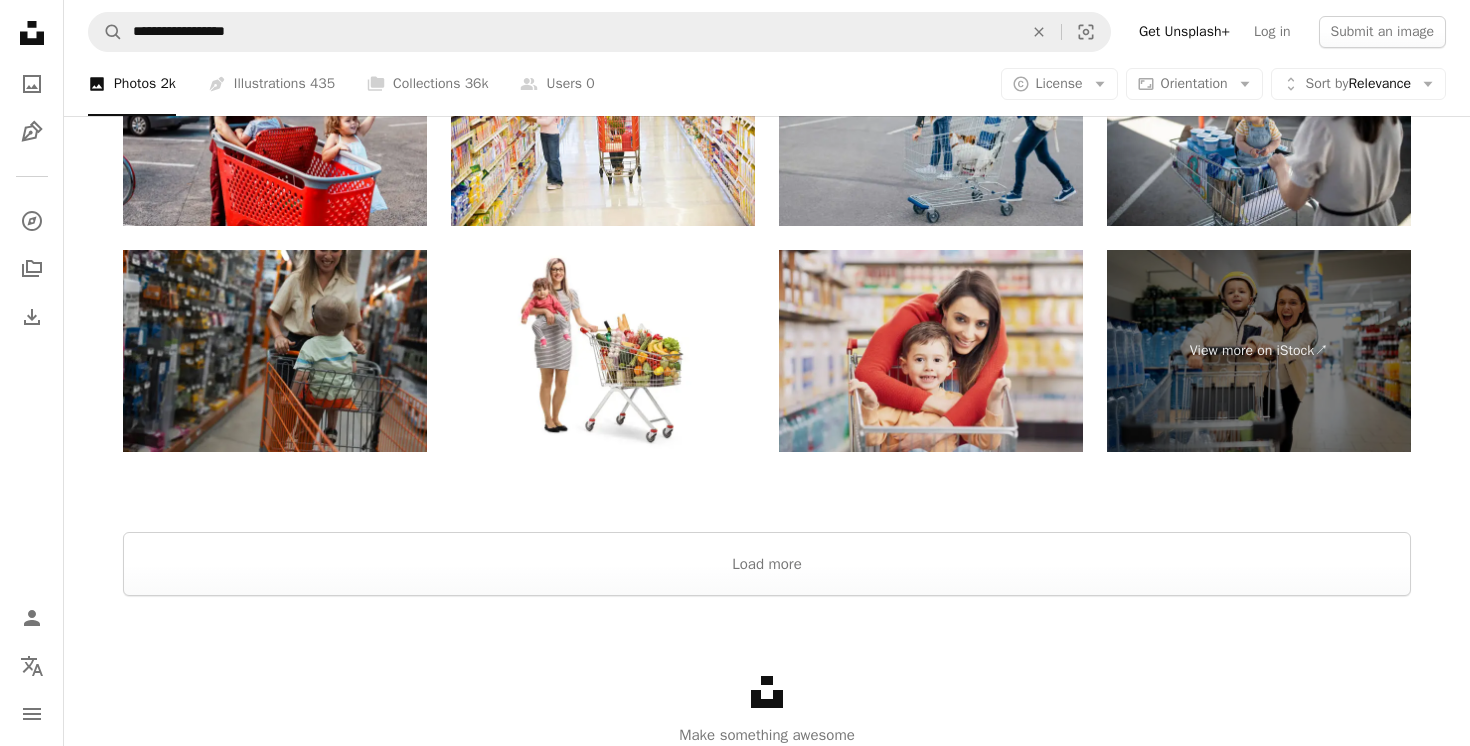 scroll, scrollTop: 4237, scrollLeft: 0, axis: vertical 